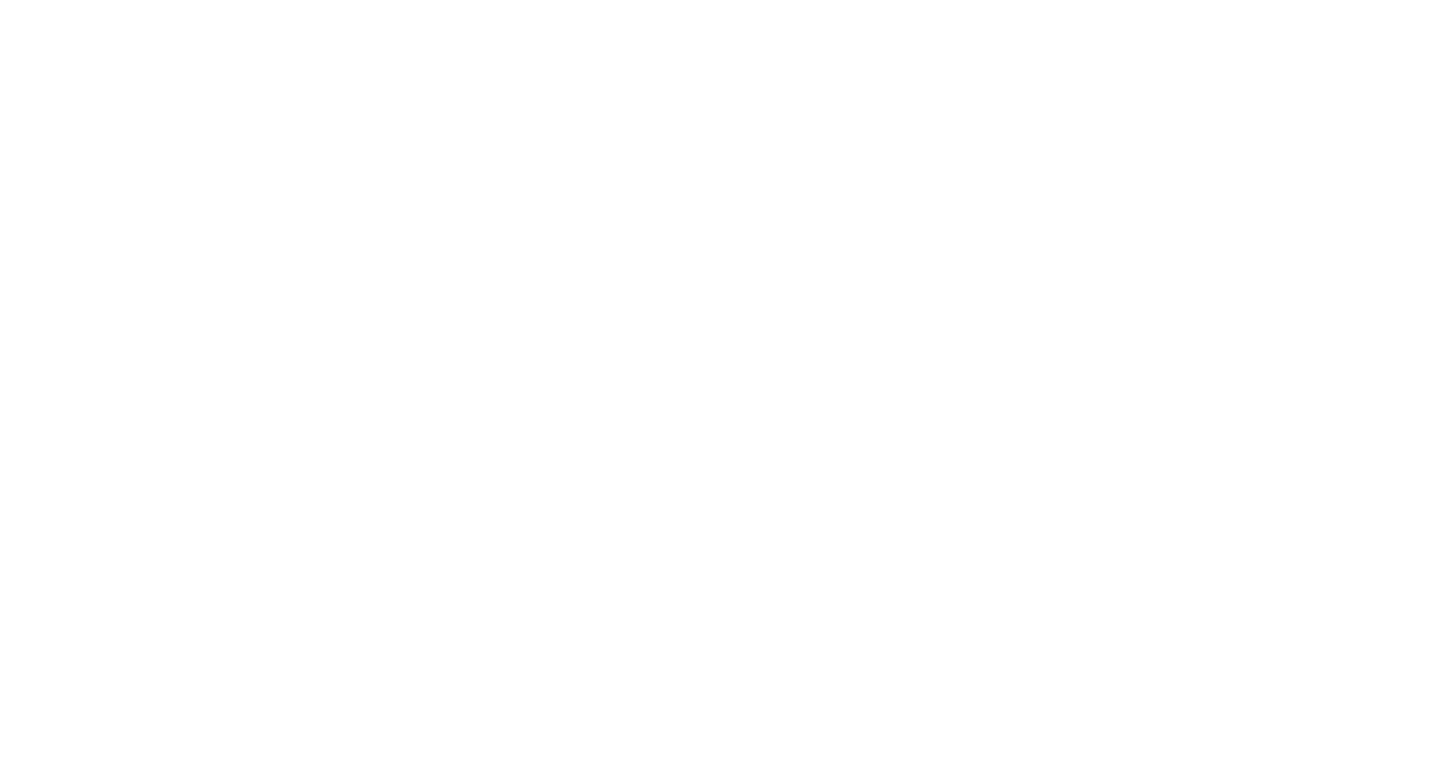 scroll, scrollTop: 0, scrollLeft: 0, axis: both 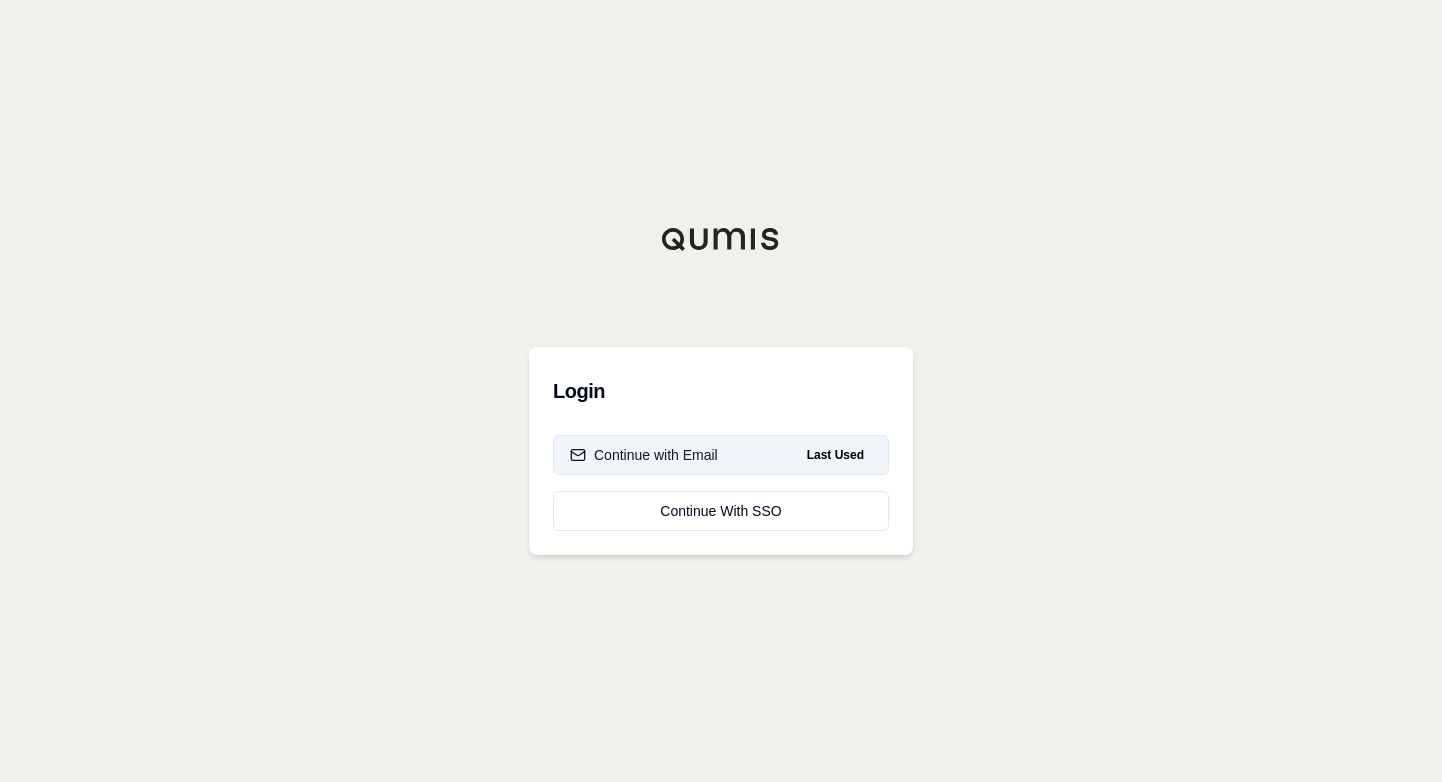click on "Continue with Email Last Used" at bounding box center (721, 455) 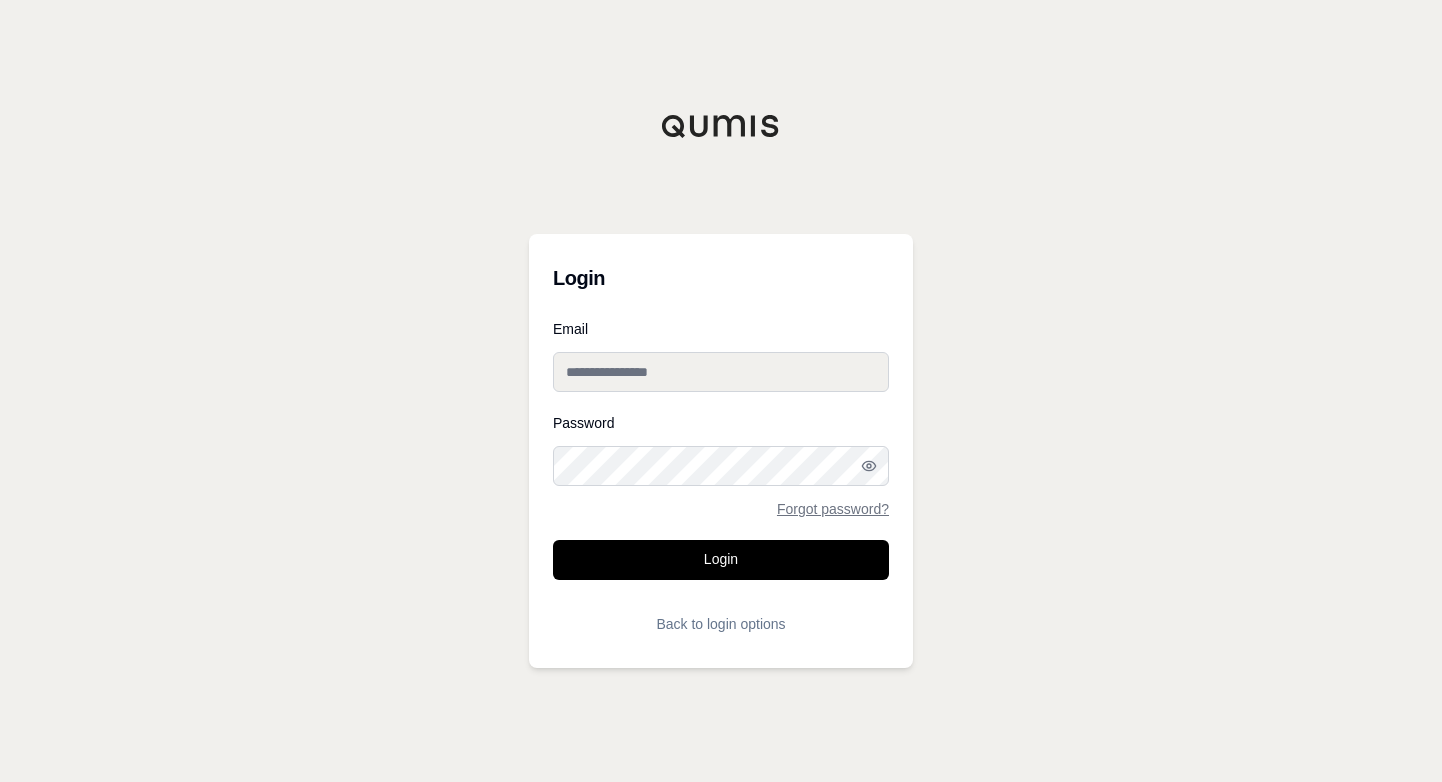 type on "**********" 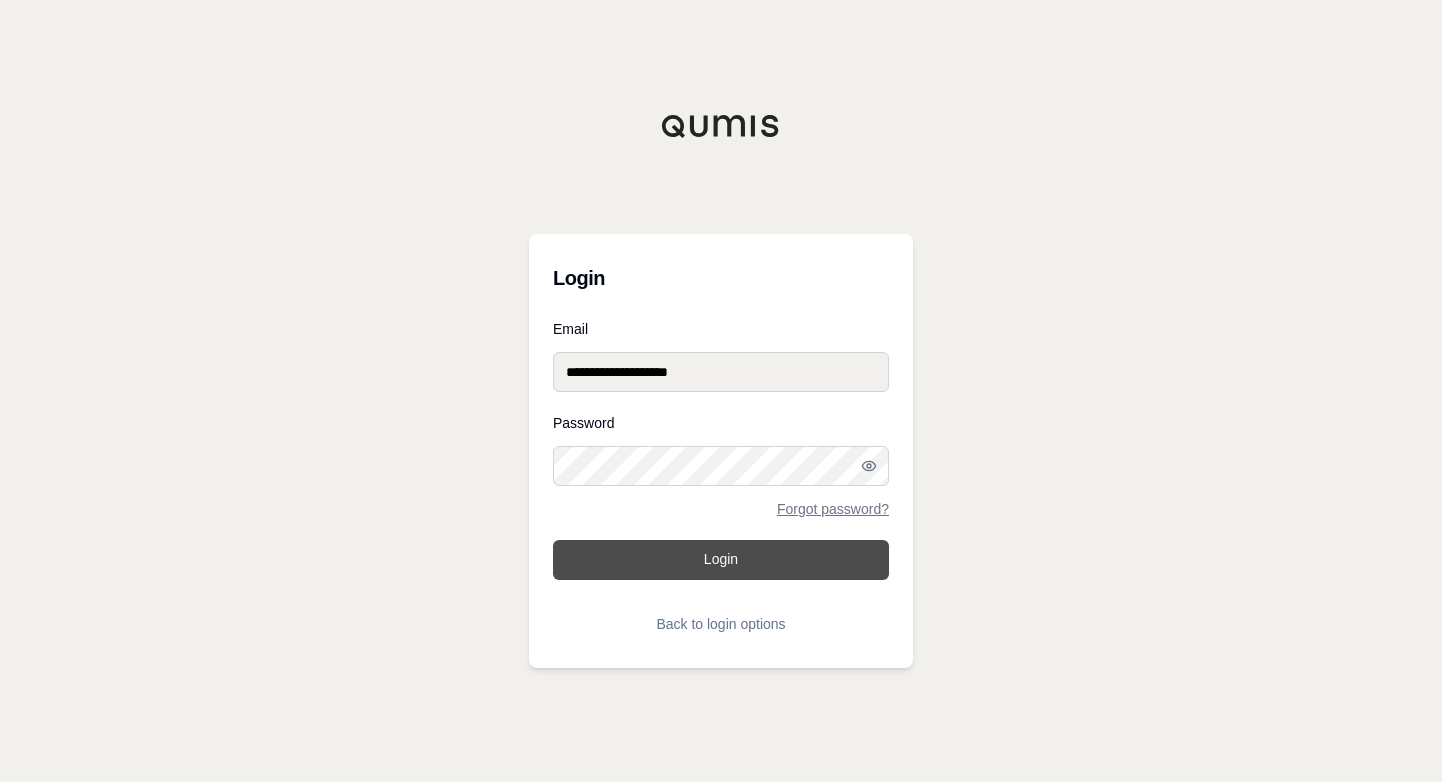 click on "Login" at bounding box center (721, 560) 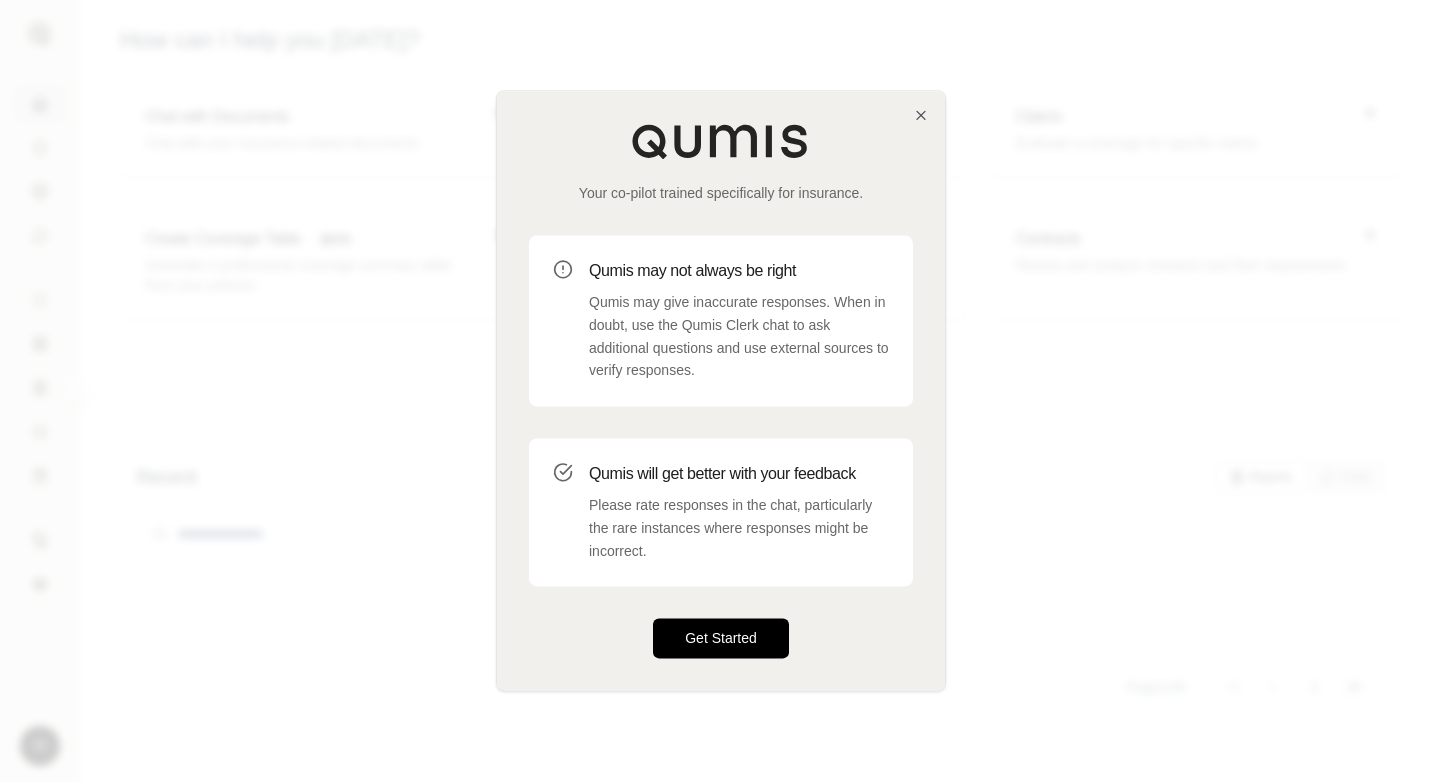 click on "Get Started" at bounding box center [721, 639] 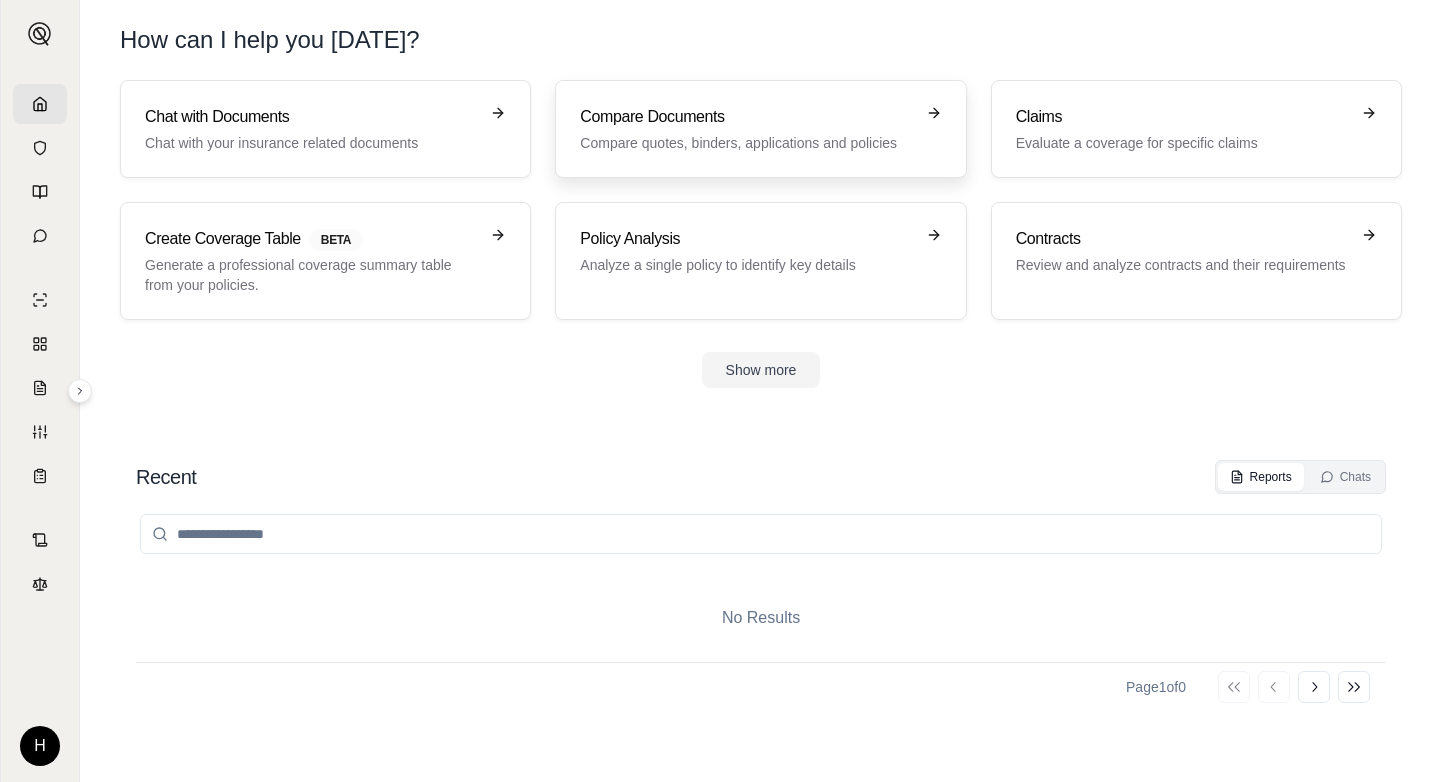 click on "Compare Documents Compare quotes, binders, applications and policies" at bounding box center (760, 129) 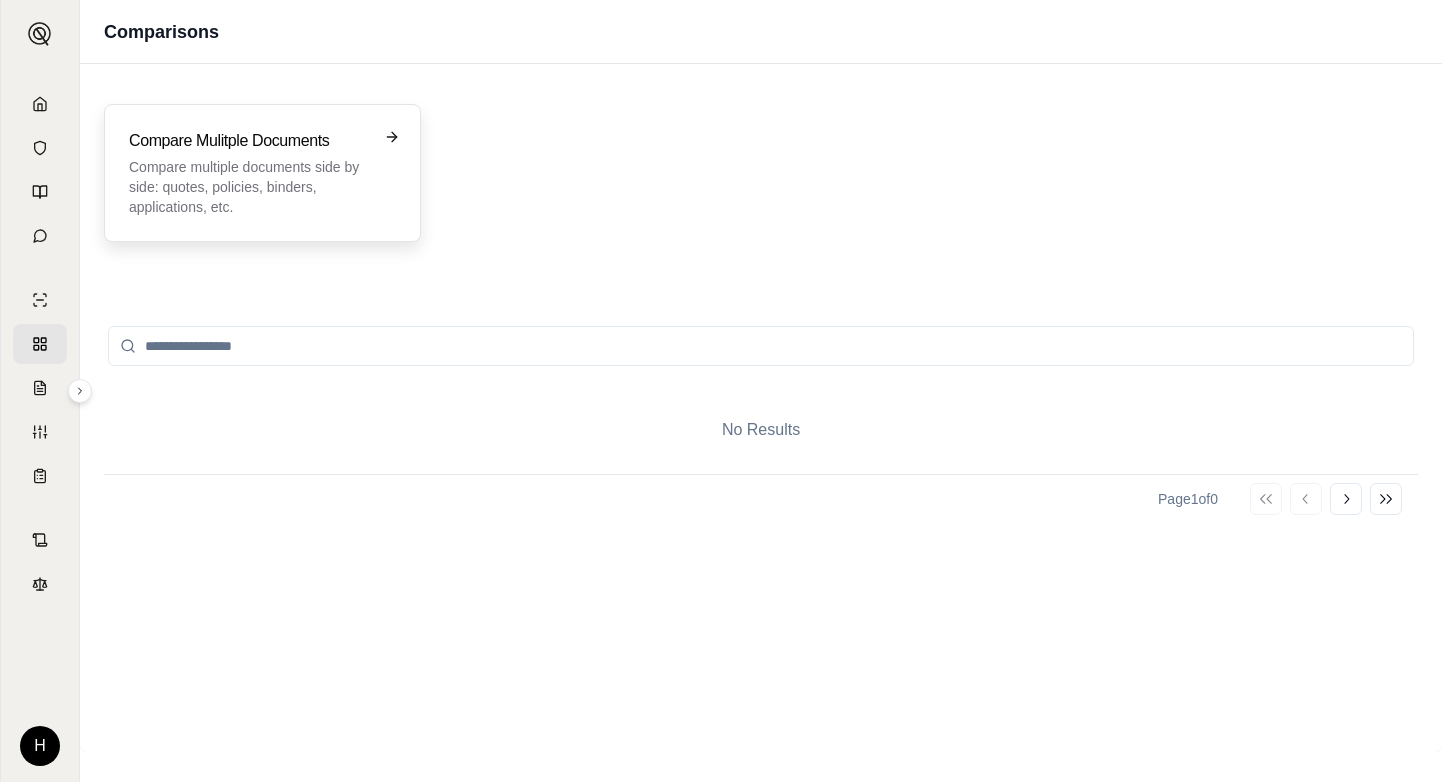 click on "Compare Mulitple Documents Compare multiple documents side by side: quotes, policies, binders, applications, etc." at bounding box center (248, 173) 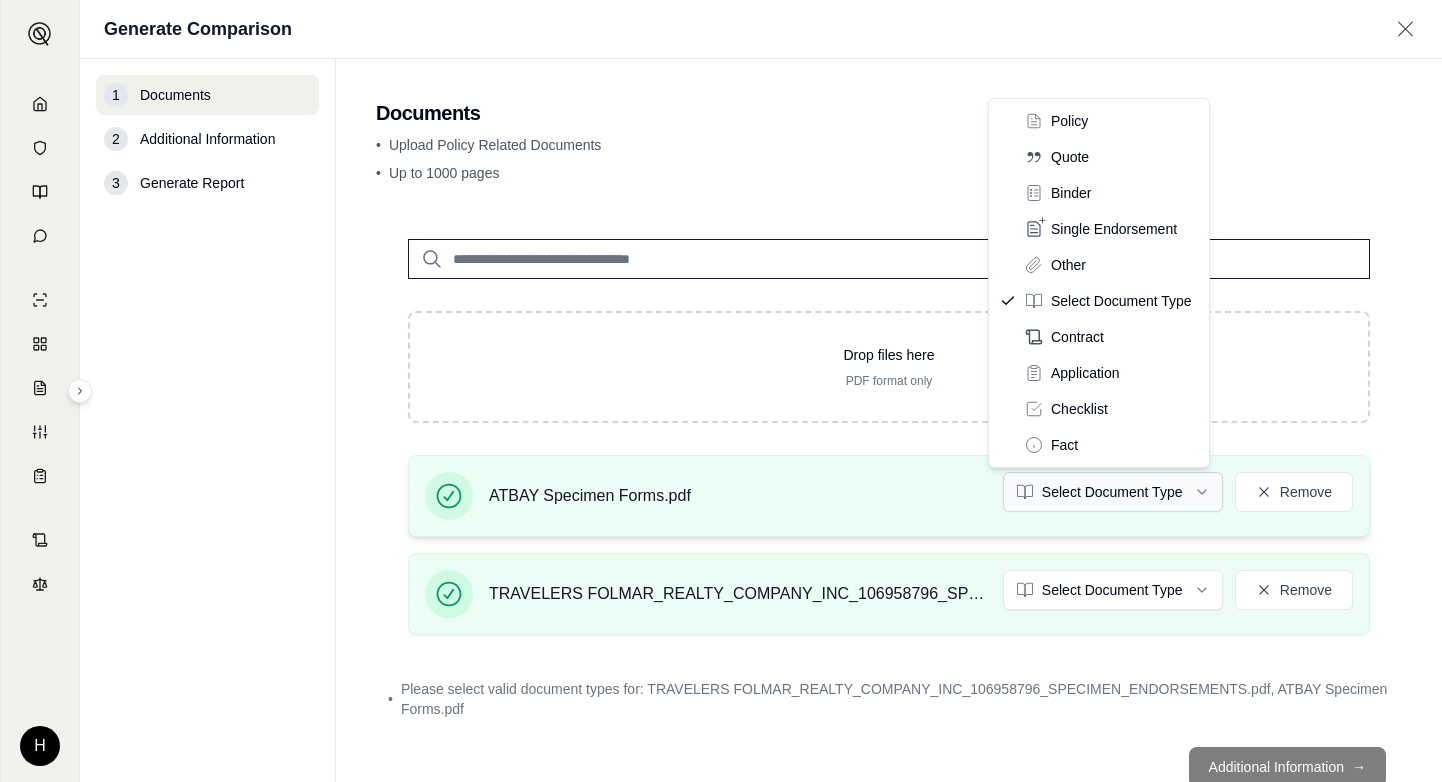 click on "H Generate Comparison 1 Documents 2 Additional Information 3 Generate Report Documents • Upload Policy Related Documents • Up to 1000 pages Drop files here PDF format only ATBAY Specimen Forms.pdf Select Document Type Remove TRAVELERS FOLMAR_REALTY_COMPANY_INC_106958796_SPECIMEN_ENDORSEMENTS.pdf Select Document Type Remove • Please select valid document types for: TRAVELERS FOLMAR_REALTY_COMPANY_INC_106958796_SPECIMEN_ENDORSEMENTS.pdf,
ATBAY Specimen Forms.pdf Additional Information →
Policy Quote Binder Single Endorsement Other Select Document Type Contract Application Checklist Fact" at bounding box center [721, 391] 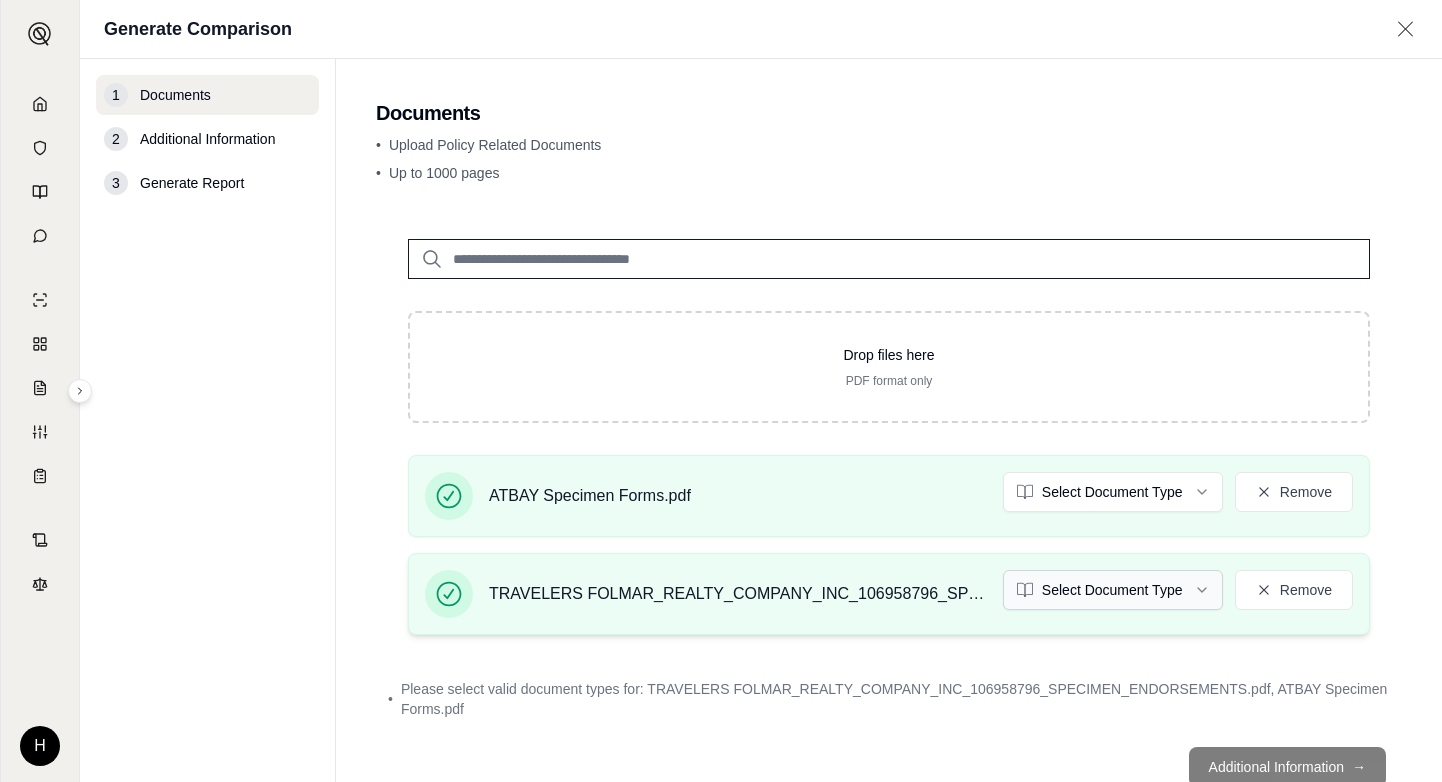 click on "H Generate Comparison 1 Documents 2 Additional Information 3 Generate Report Documents • Upload Policy Related Documents • Up to 1000 pages Drop files here PDF format only ATBAY Specimen Forms.pdf Select Document Type Remove TRAVELERS FOLMAR_REALTY_COMPANY_INC_106958796_SPECIMEN_ENDORSEMENTS.pdf Select Document Type Remove • Please select valid document types for: TRAVELERS FOLMAR_REALTY_COMPANY_INC_106958796_SPECIMEN_ENDORSEMENTS.pdf,
ATBAY Specimen Forms.pdf Additional Information →" at bounding box center [721, 391] 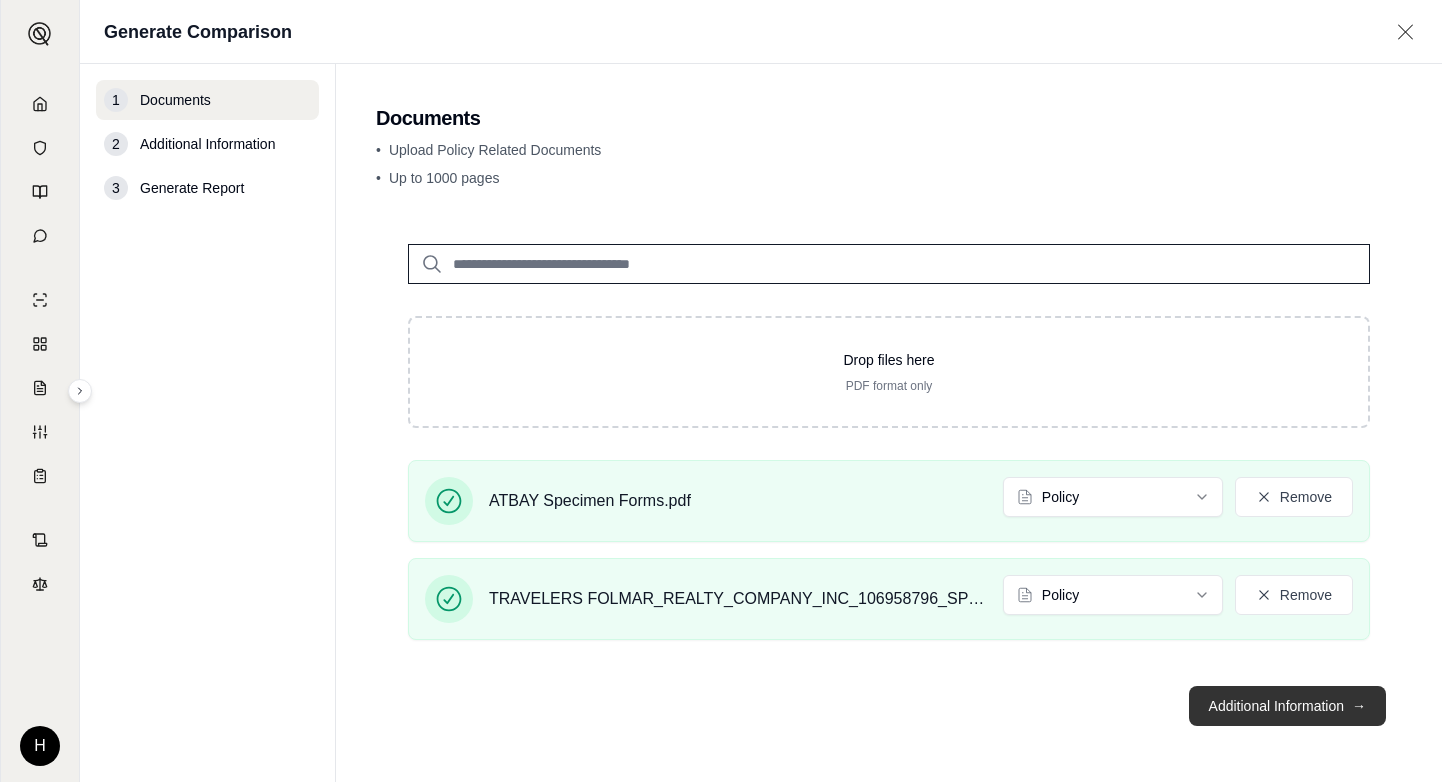 click on "Additional Information →" at bounding box center (1287, 706) 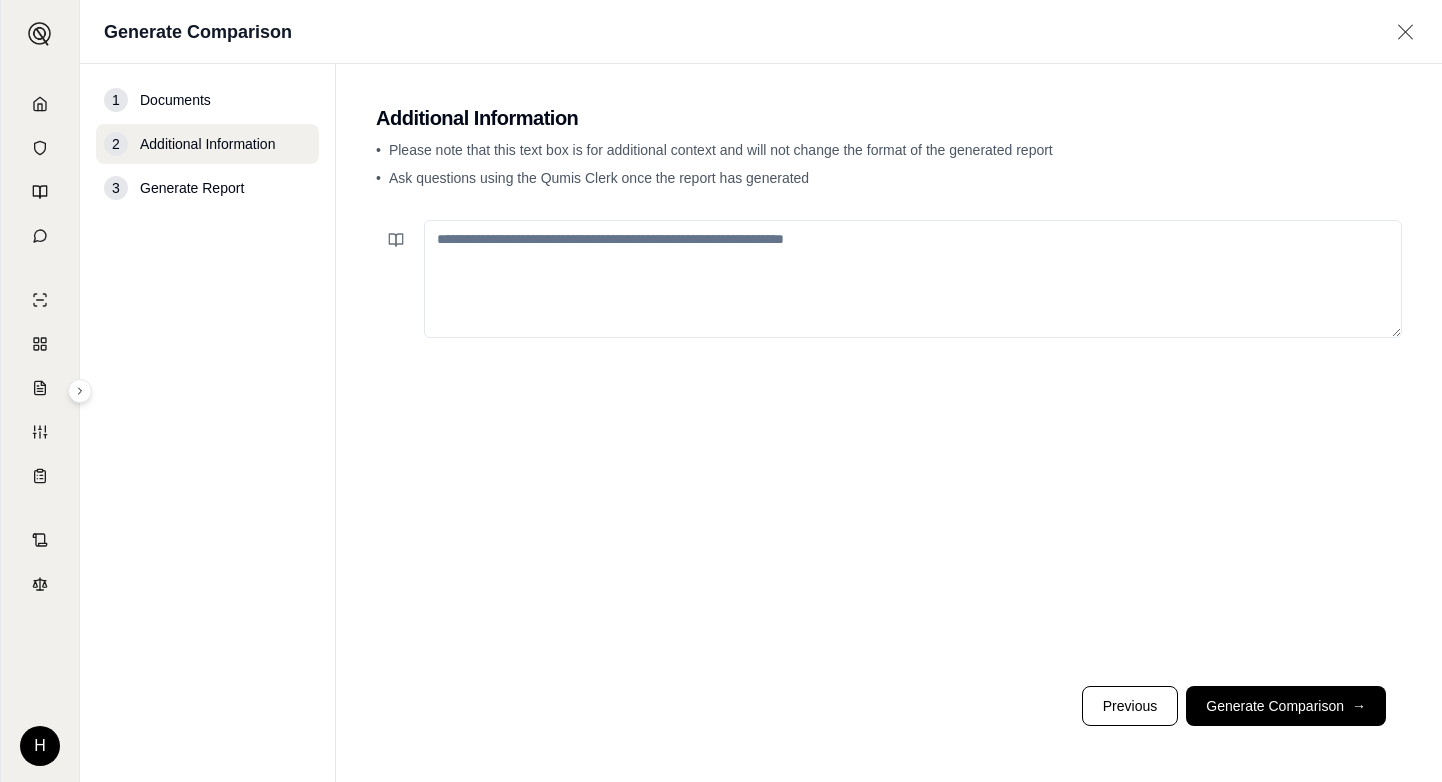 click at bounding box center (913, 279) 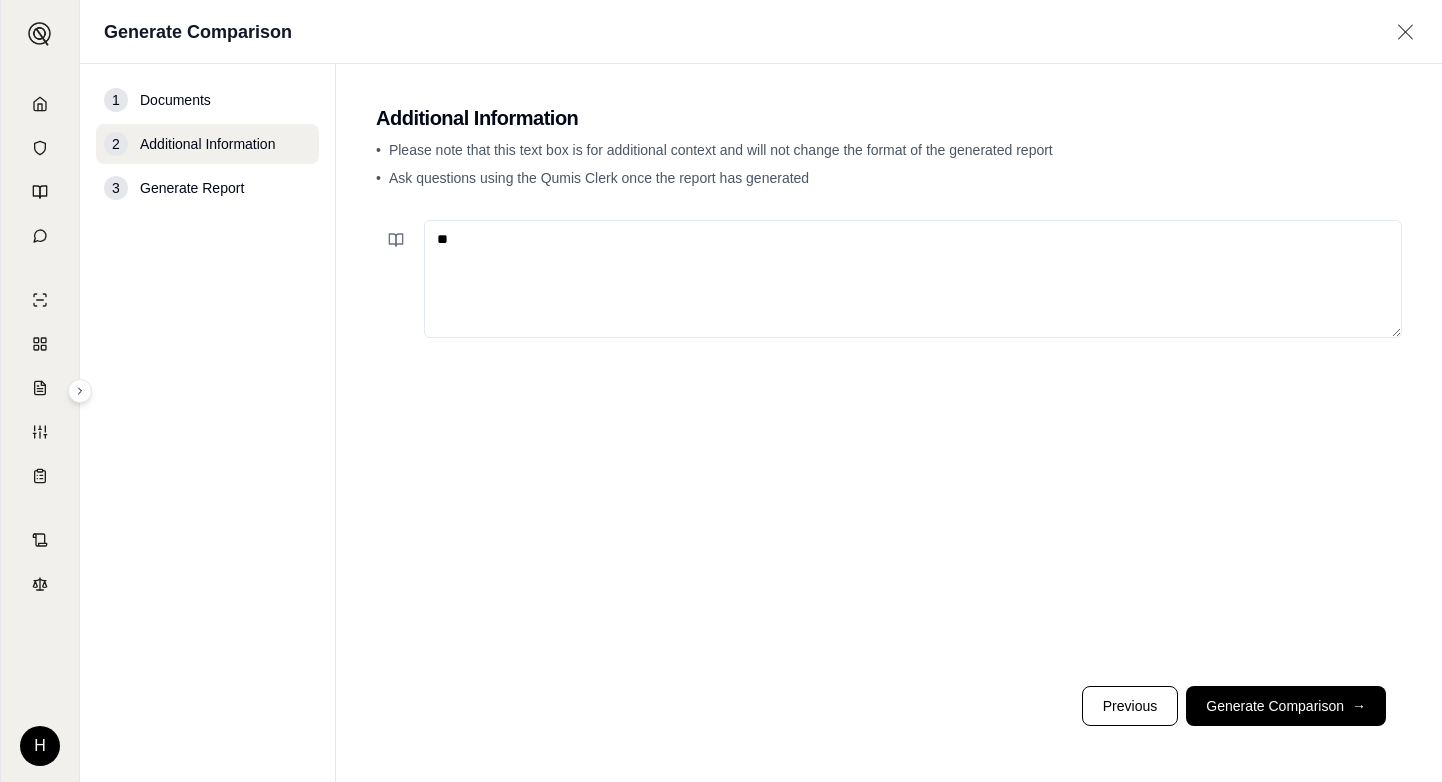 type on "*" 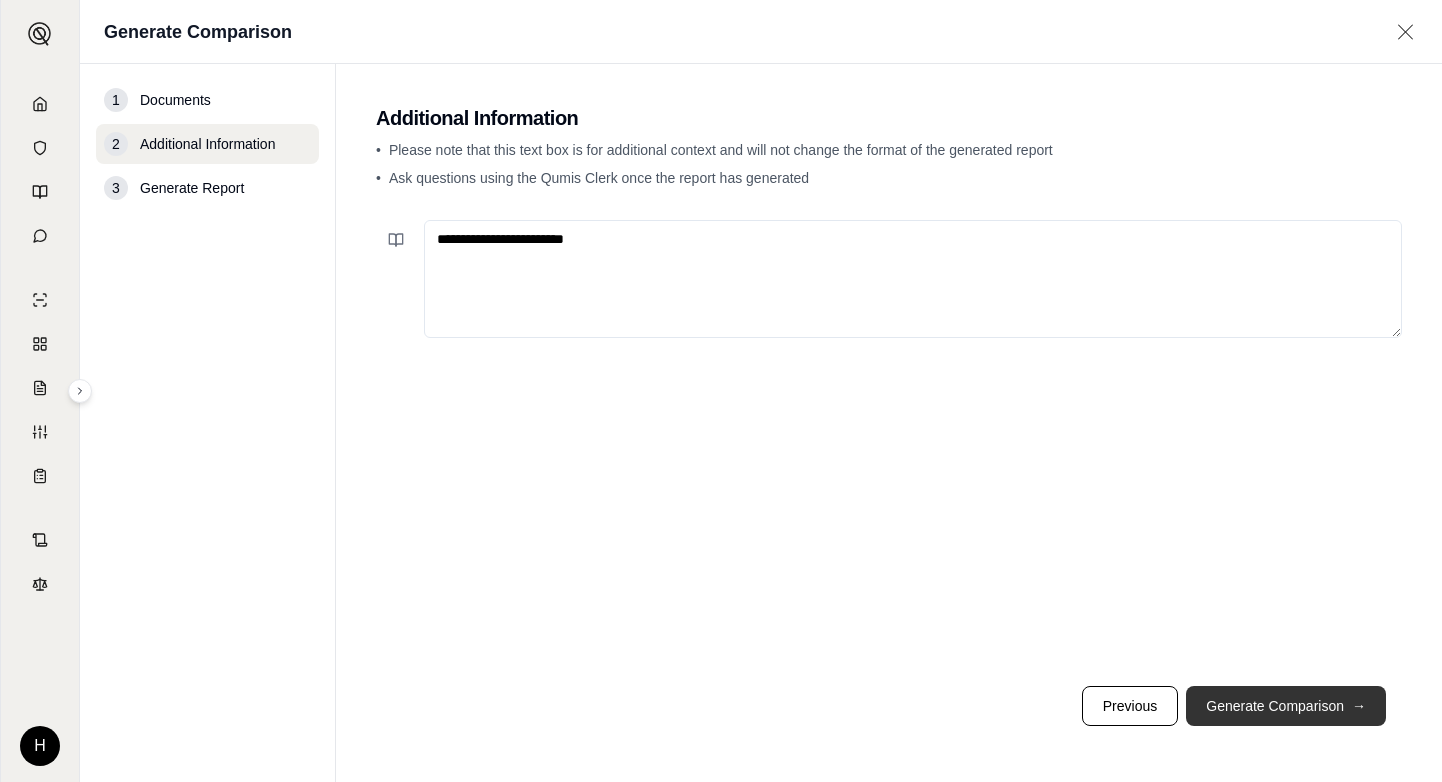 type on "**********" 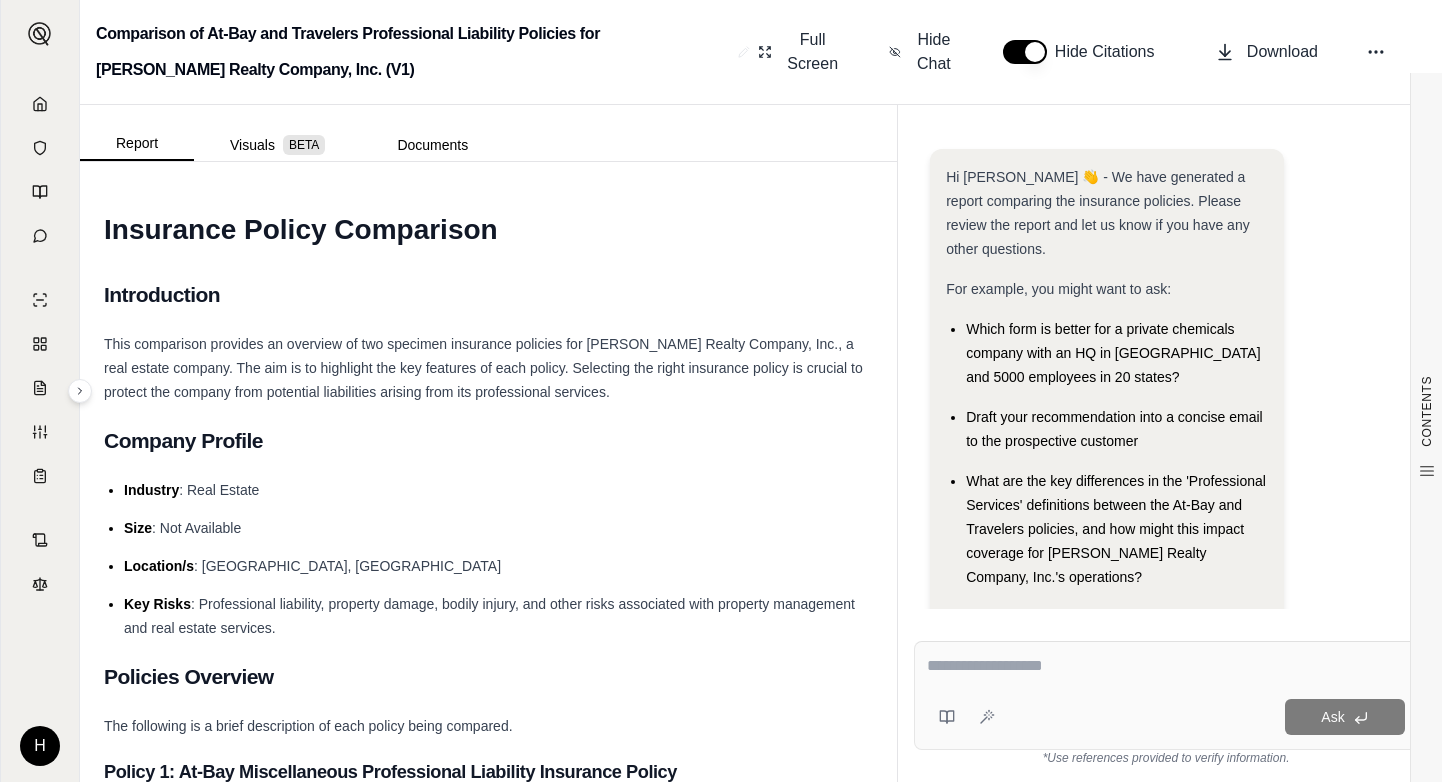 scroll, scrollTop: 0, scrollLeft: 0, axis: both 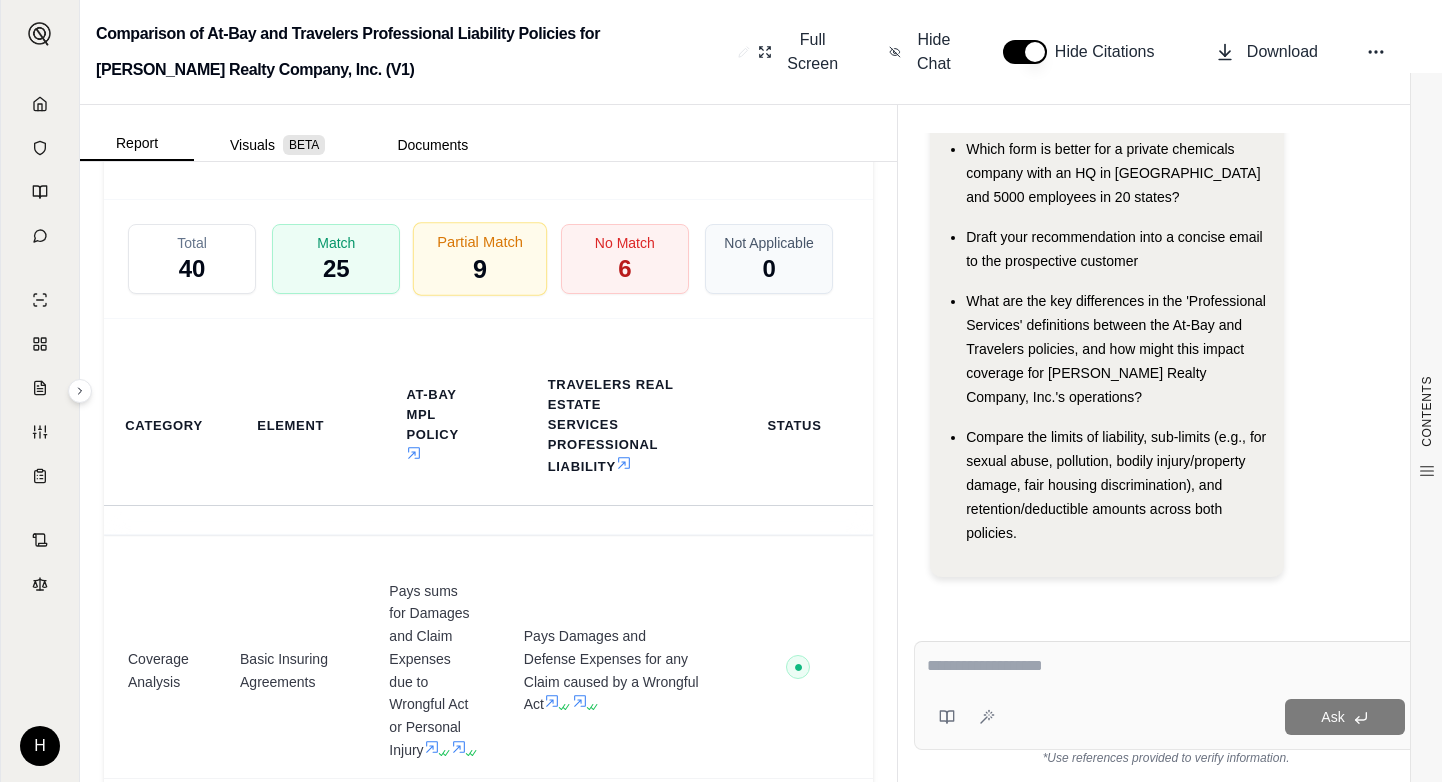 click on "Partial Match" at bounding box center [481, 241] 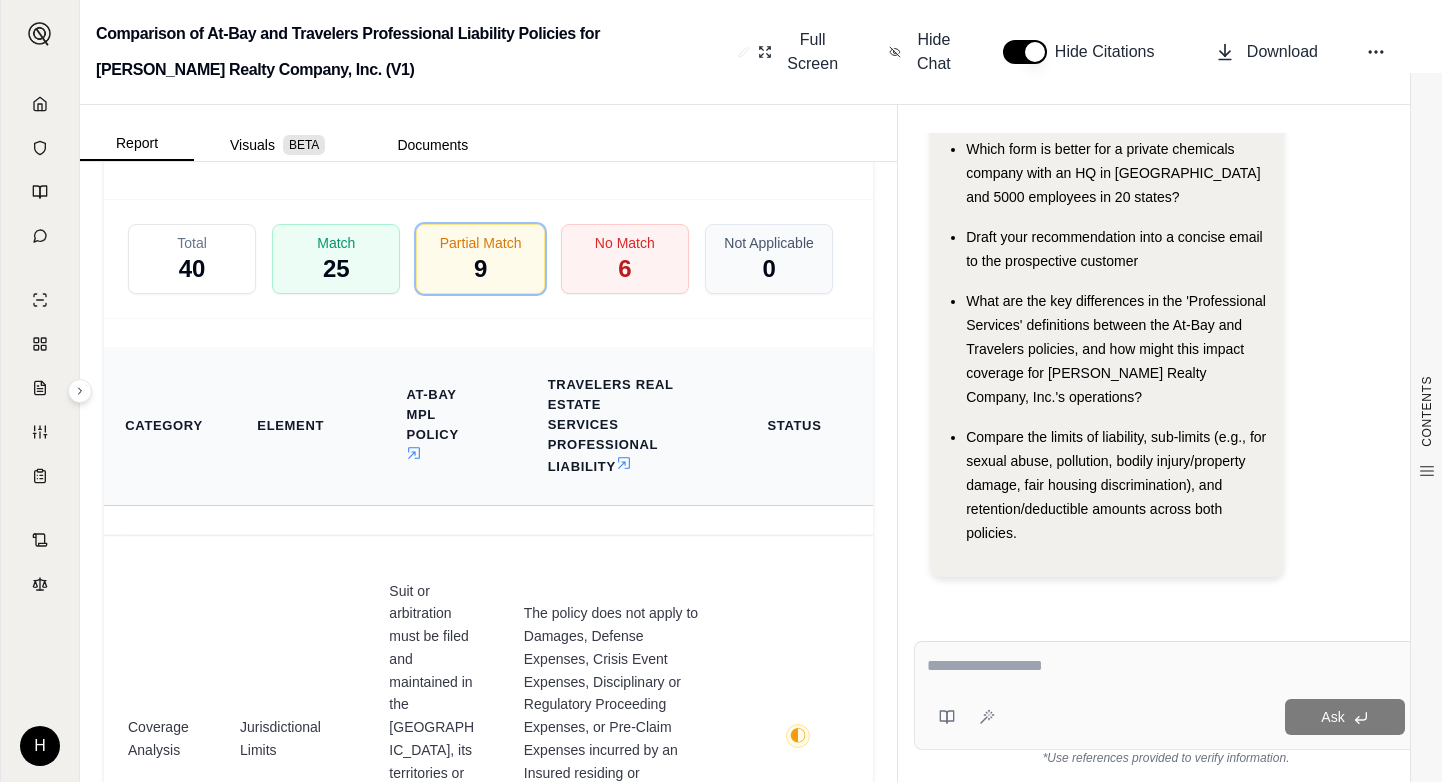 scroll, scrollTop: 5119, scrollLeft: 0, axis: vertical 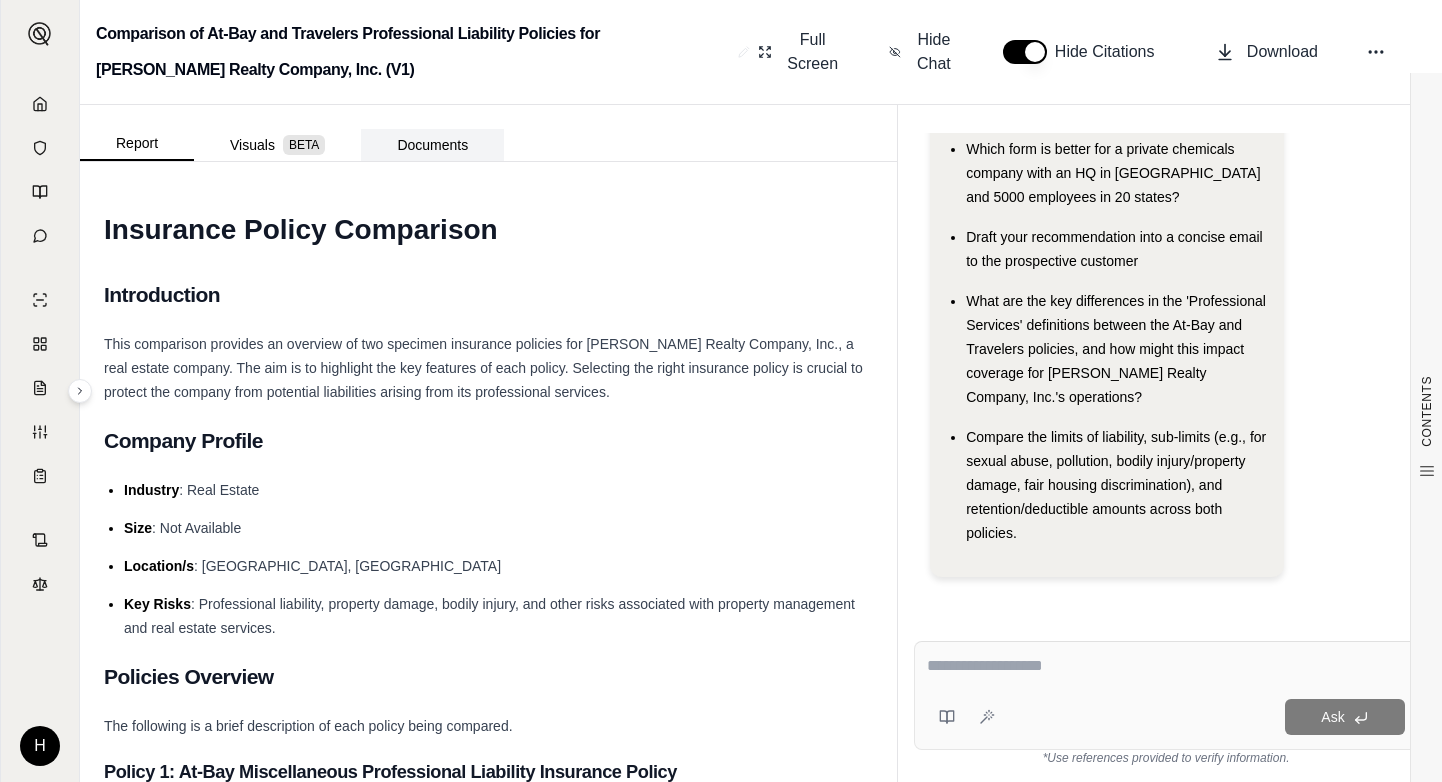 click on "Documents" at bounding box center (432, 145) 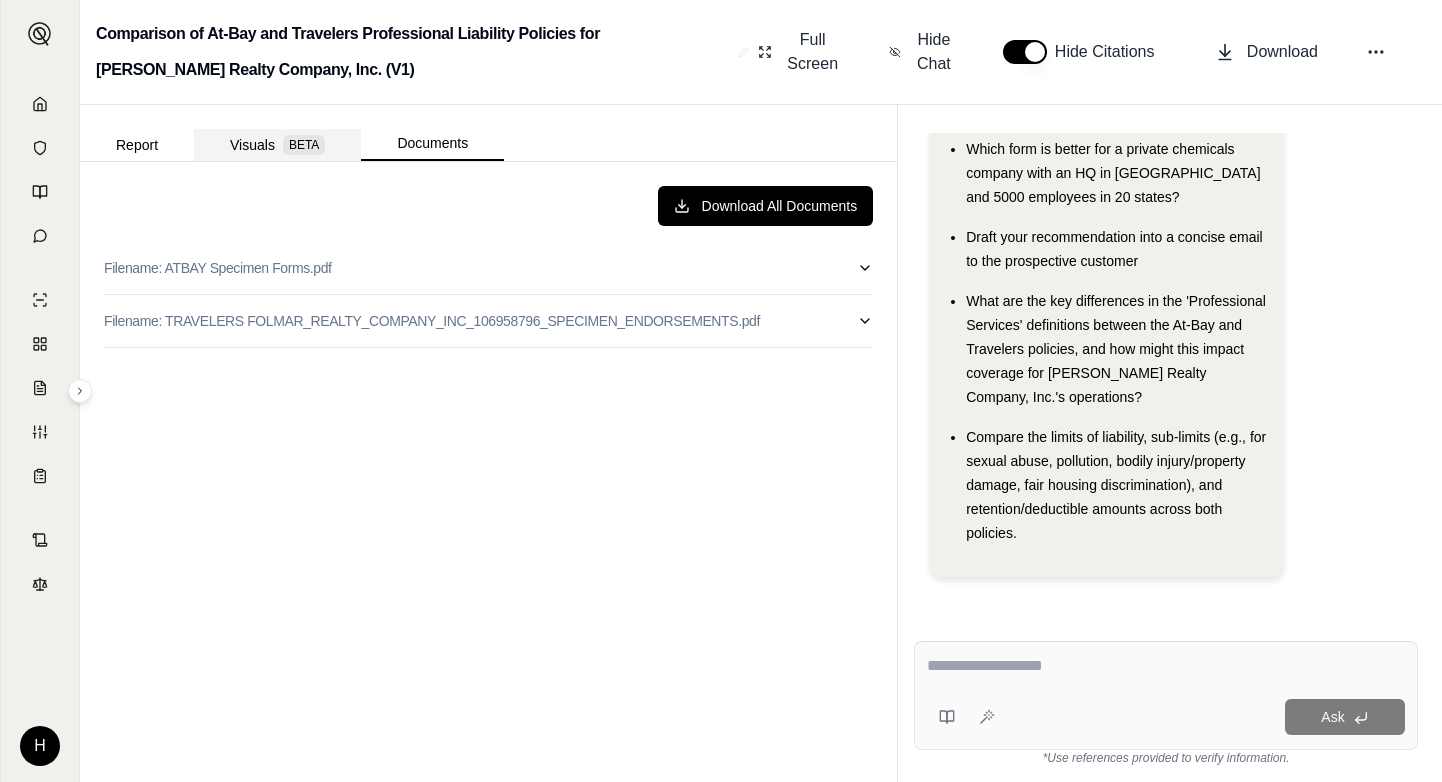 click on "BETA" at bounding box center [304, 145] 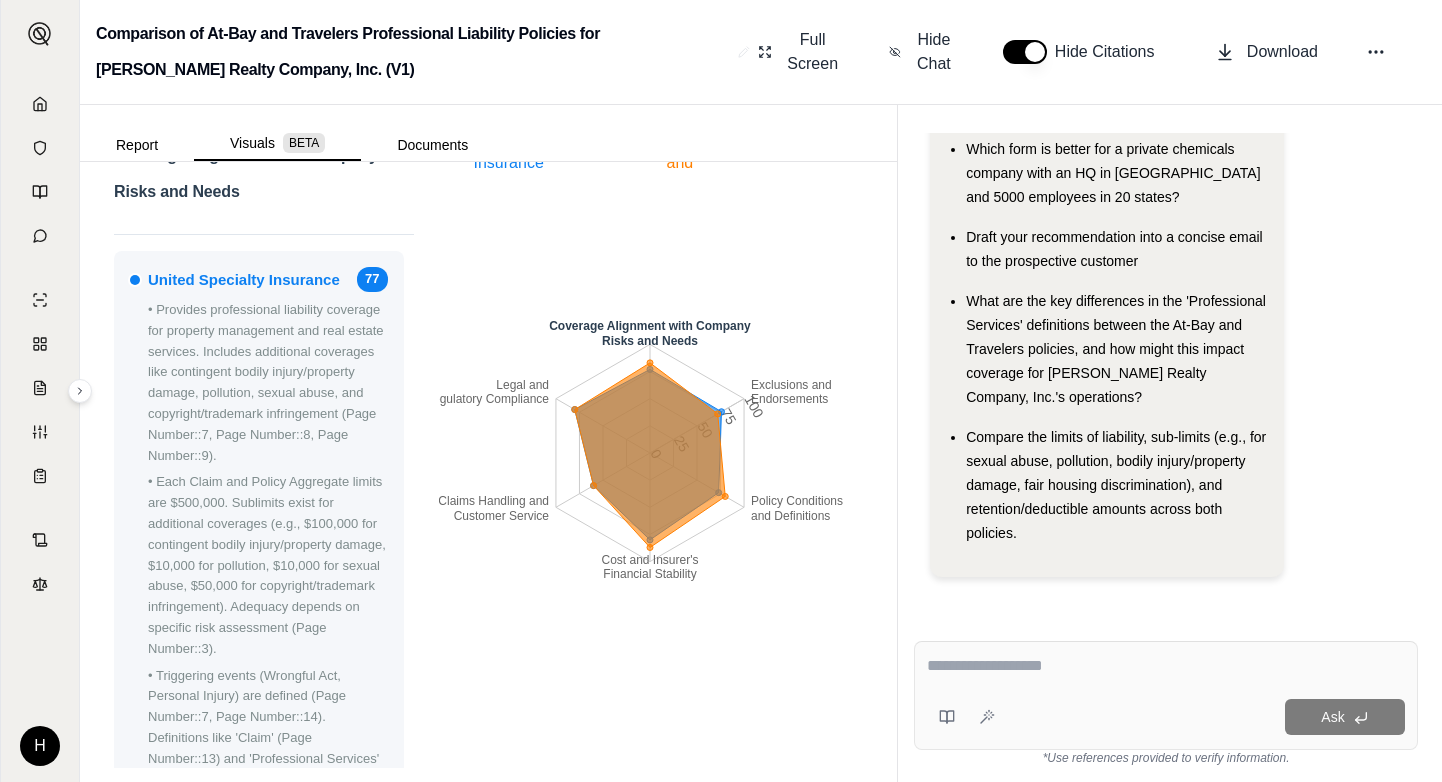scroll, scrollTop: 400, scrollLeft: 0, axis: vertical 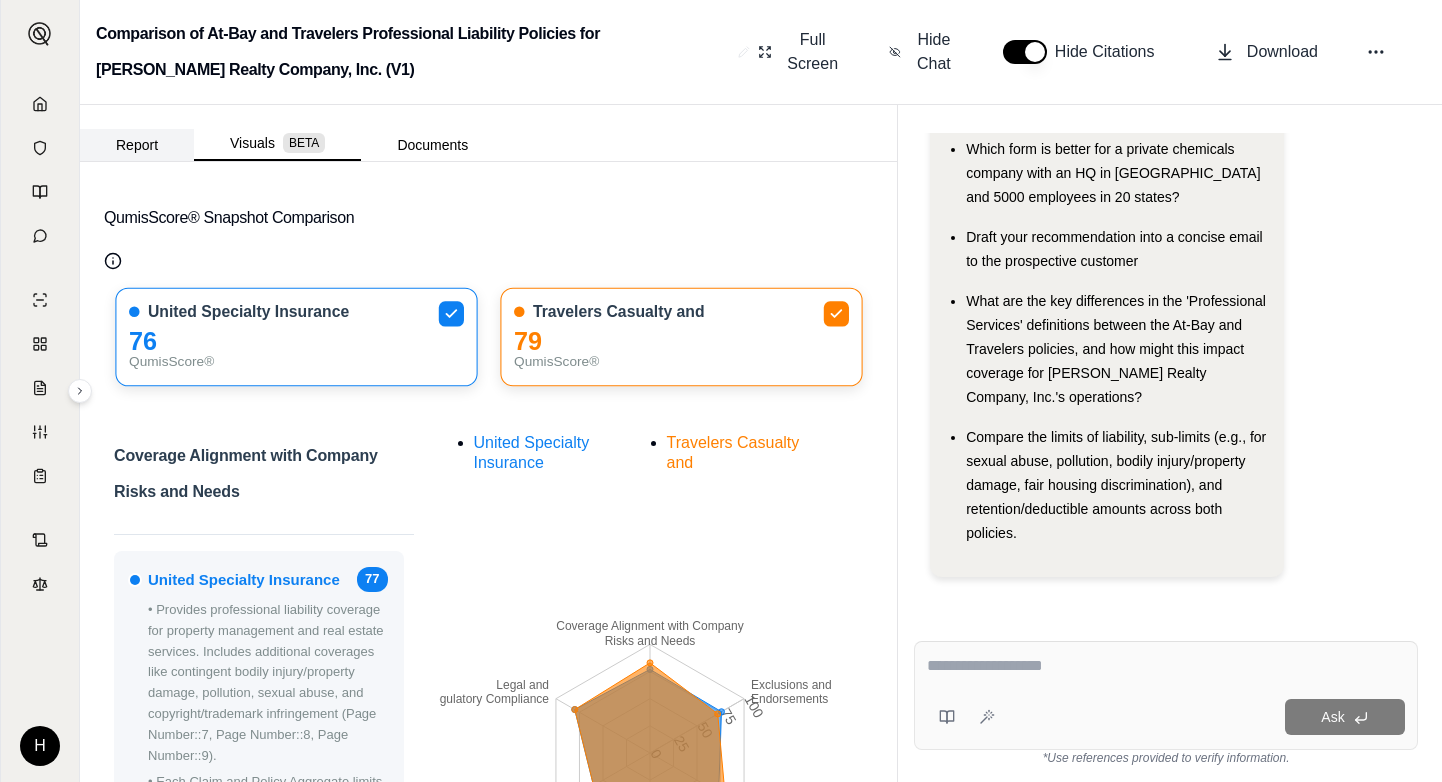 click on "Report" at bounding box center (137, 145) 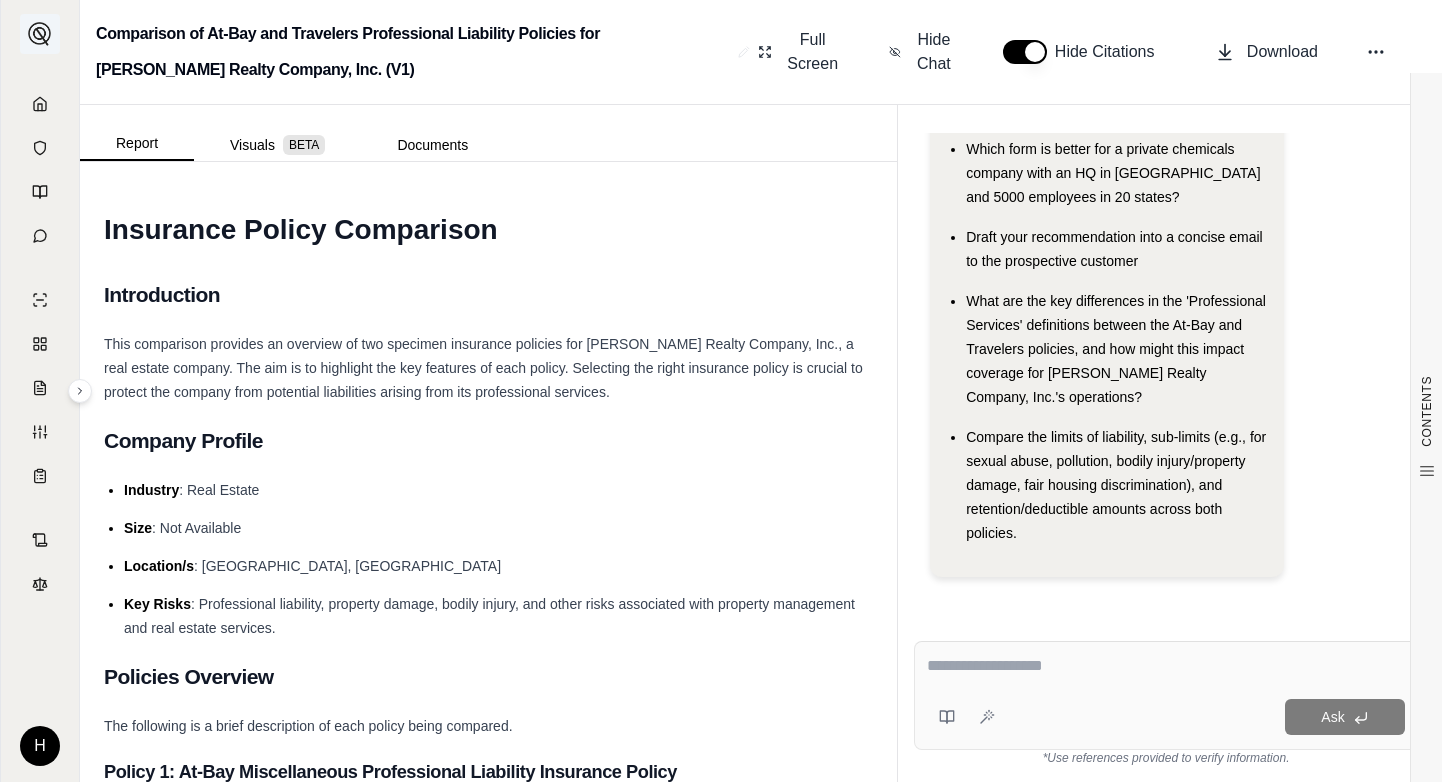 click at bounding box center (40, 34) 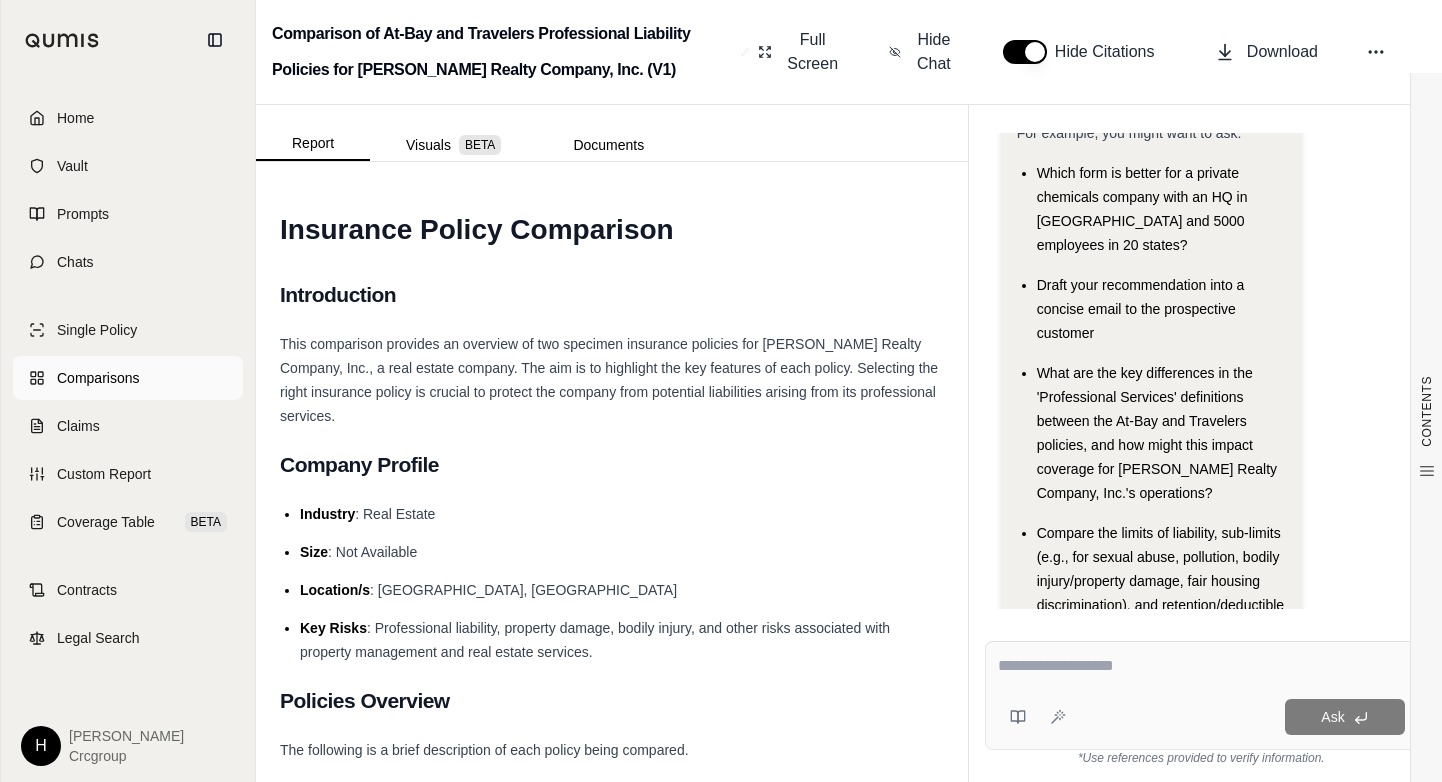 click on "Comparisons" at bounding box center (98, 378) 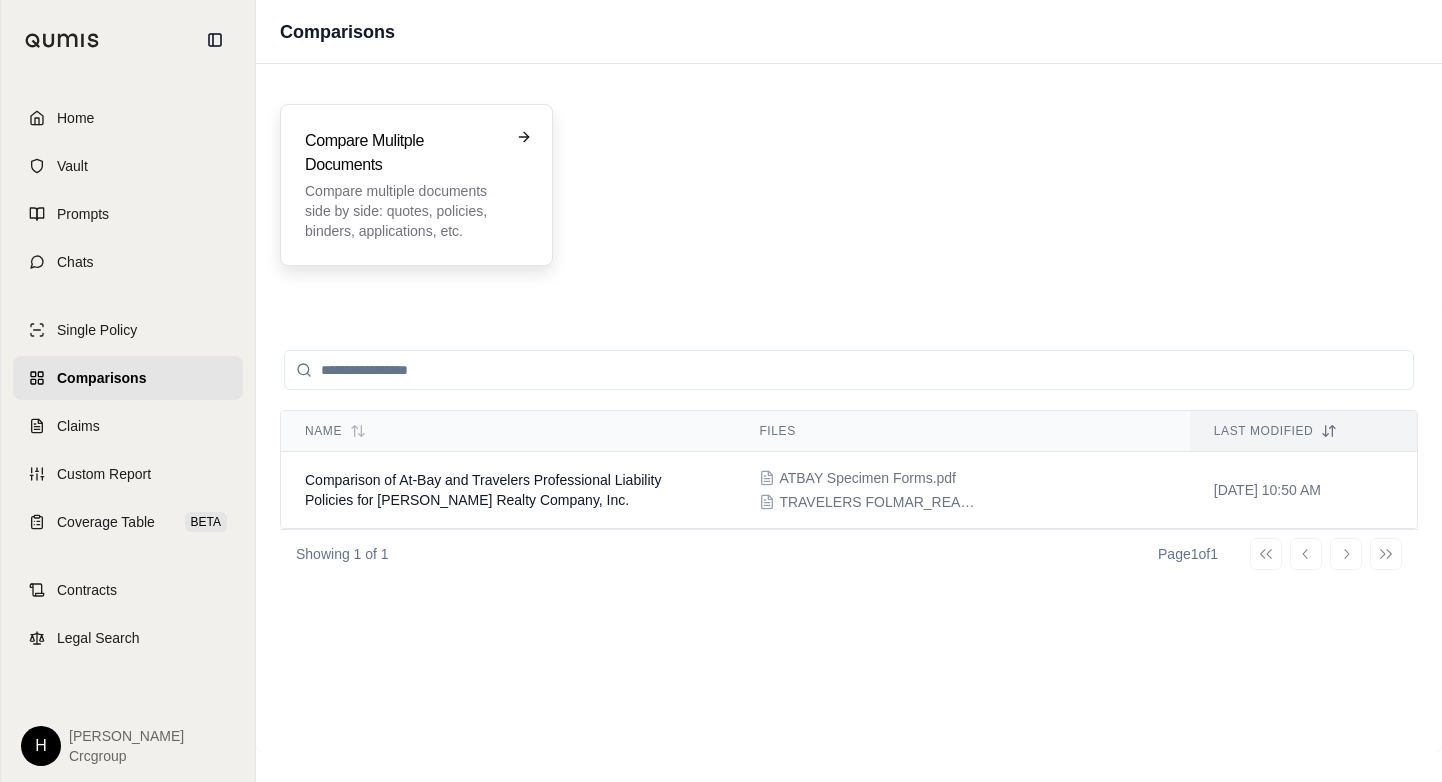click on "Compare Mulitple Documents Compare multiple documents side by side: quotes, policies, binders, applications, etc." at bounding box center [416, 185] 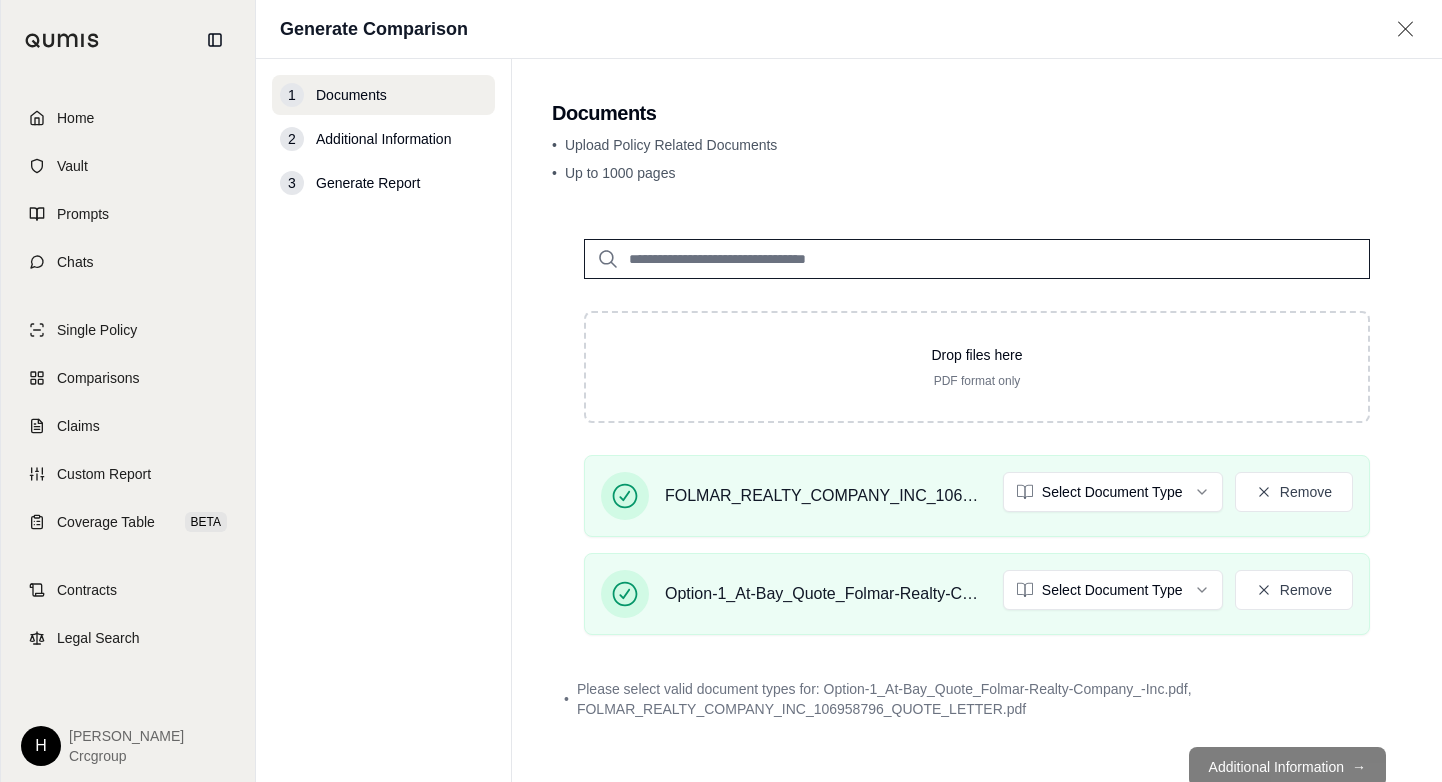 scroll, scrollTop: 61, scrollLeft: 0, axis: vertical 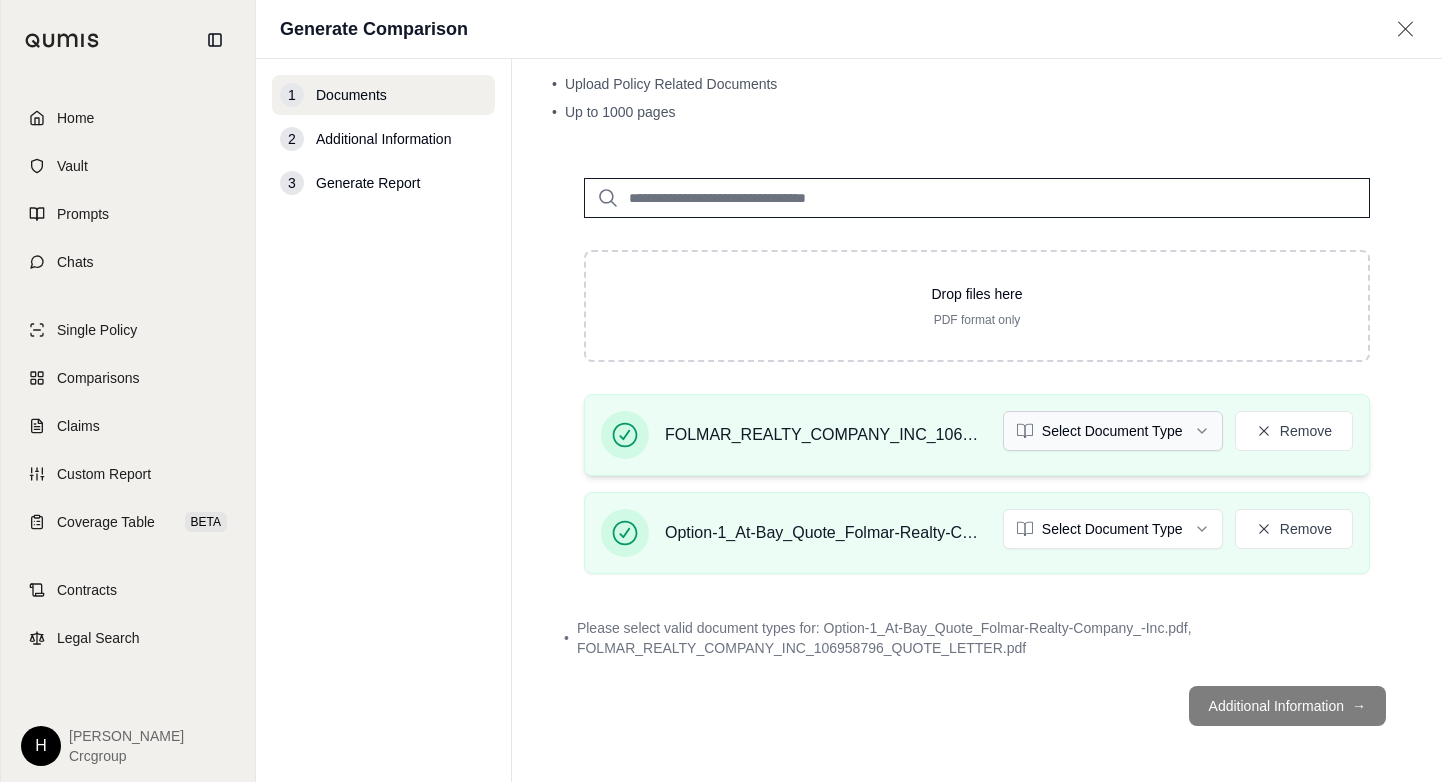 click on "Home Vault Prompts Chats Single Policy Comparisons Claims Custom Report Coverage Table BETA Contracts Legal Search H [PERSON_NAME] Crcgroup Generate Comparison 1 Documents 2 Additional Information 3 Generate Report Documents • Upload Policy Related Documents • Up to 1000 pages Drop files here PDF format only FOLMAR_REALTY_COMPANY_INC_106958796_QUOTE_LETTER.pdf Select Document Type Remove Option-1_At-Bay_Quote_Folmar-Realty-Company_-Inc.pdf Select Document Type Remove • Please select valid document types for: Option-1_At-Bay_Quote_Folmar-Realty-Company_-Inc.pdf,
FOLMAR_REALTY_COMPANY_INC_106958796_QUOTE_LETTER.pdf Additional Information →" at bounding box center [721, 391] 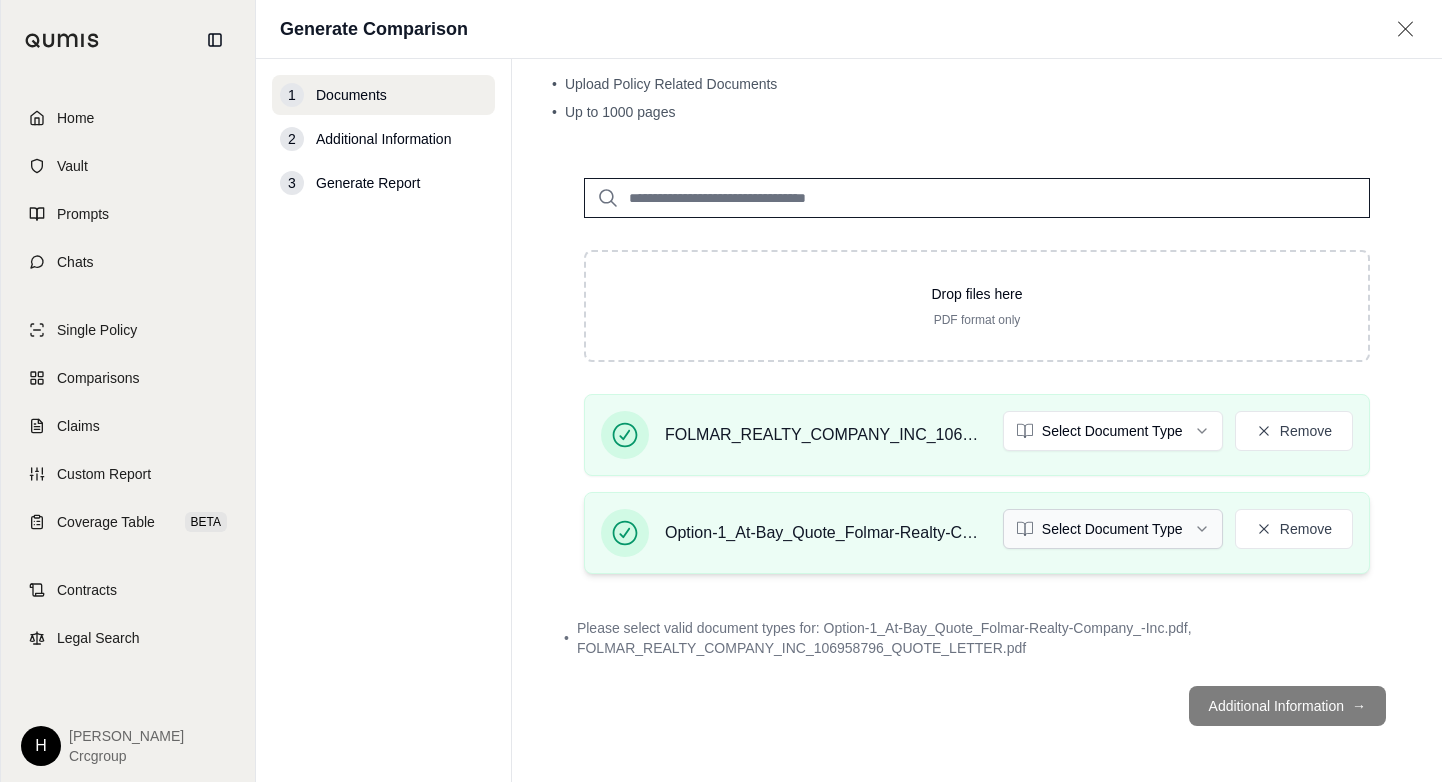 click on "Home Vault Prompts Chats Single Policy Comparisons Claims Custom Report Coverage Table BETA Contracts Legal Search H [PERSON_NAME] Crcgroup Generate Comparison 1 Documents 2 Additional Information 3 Generate Report Documents • Upload Policy Related Documents • Up to 1000 pages Drop files here PDF format only FOLMAR_REALTY_COMPANY_INC_106958796_QUOTE_LETTER.pdf Select Document Type Remove Option-1_At-Bay_Quote_Folmar-Realty-Company_-Inc.pdf Select Document Type Remove • Please select valid document types for: Option-1_At-Bay_Quote_Folmar-Realty-Company_-Inc.pdf,
FOLMAR_REALTY_COMPANY_INC_106958796_QUOTE_LETTER.pdf Additional Information →" at bounding box center (721, 391) 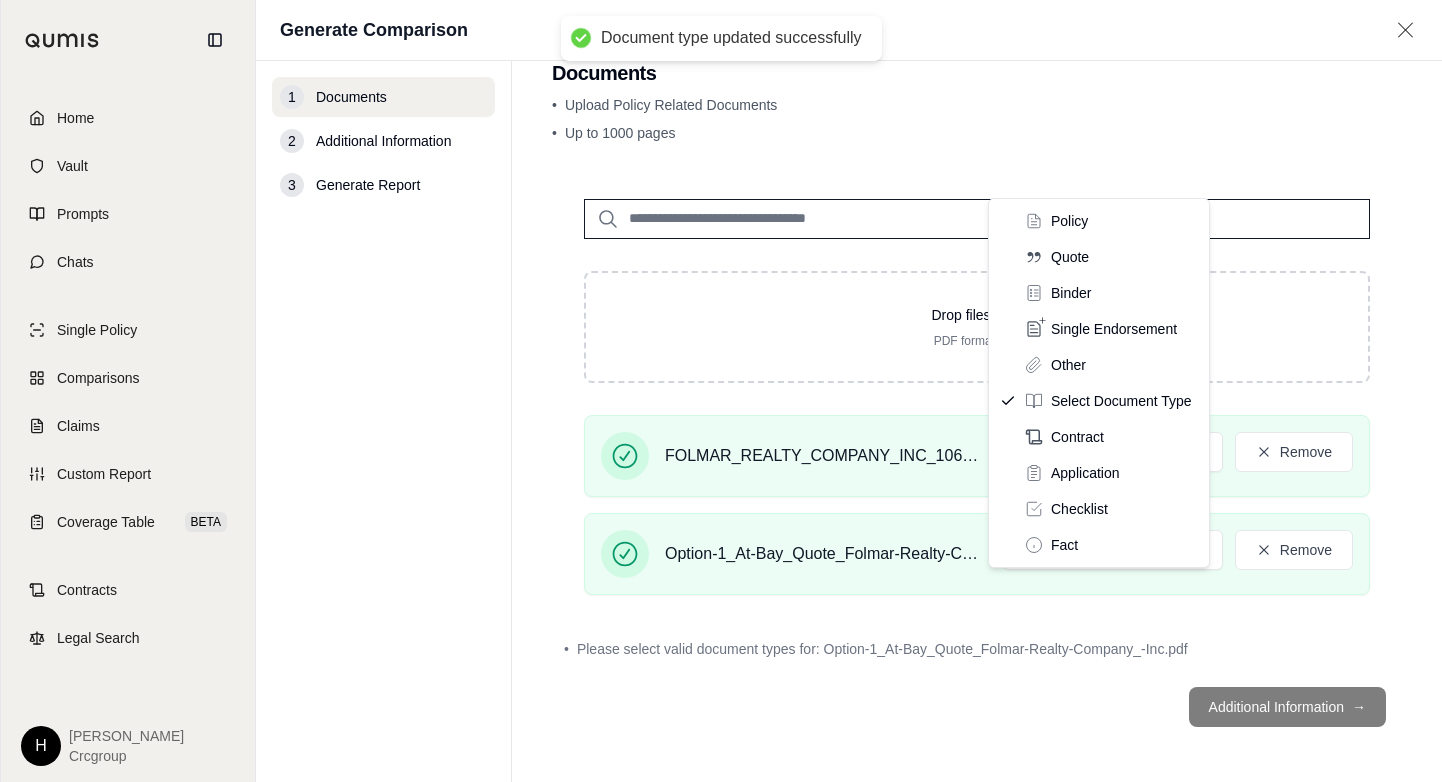 scroll, scrollTop: 0, scrollLeft: 0, axis: both 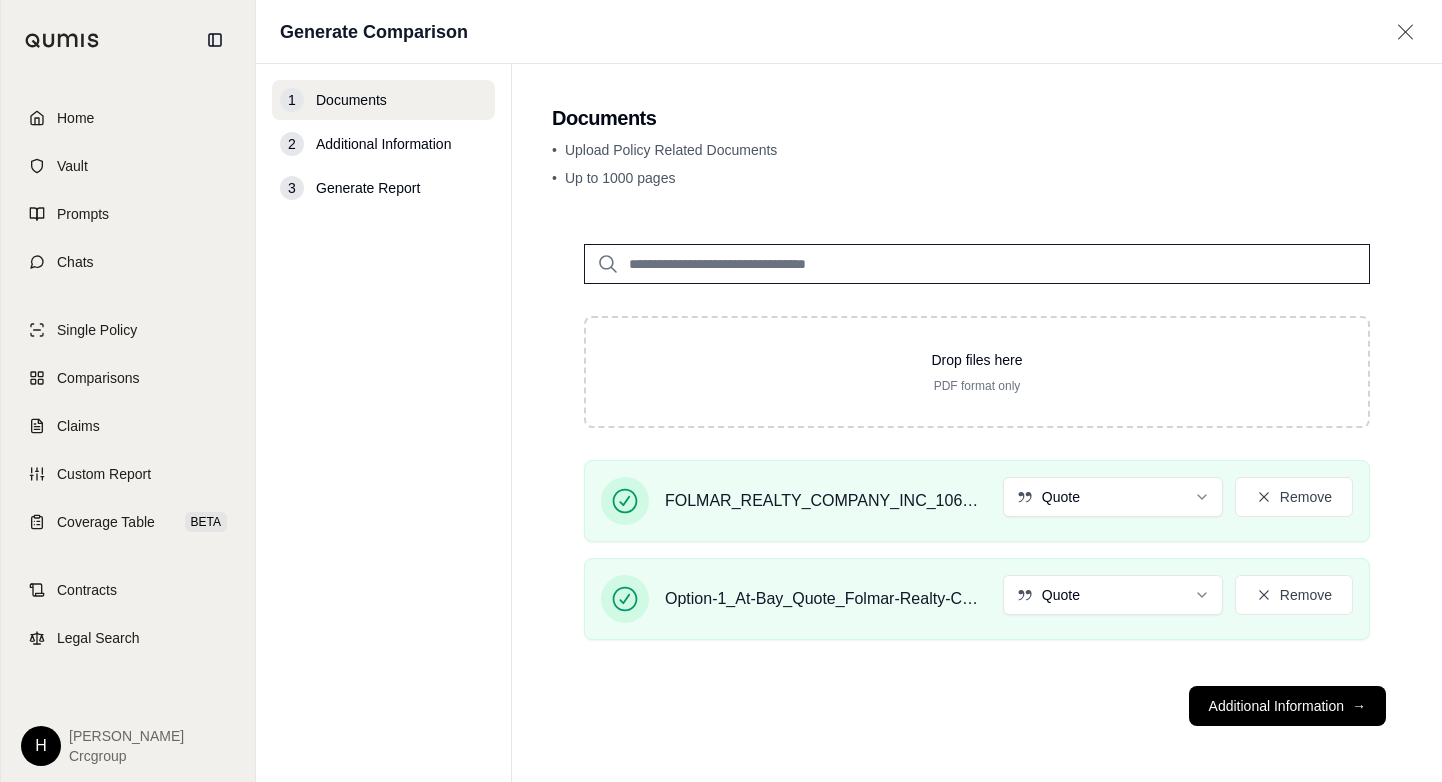 click on "Documents • Upload Policy Related Documents • Up to 1000 pages Drop files here PDF format only FOLMAR_REALTY_COMPANY_INC_106958796_QUOTE_LETTER.pdf Quote Remove Option-1_At-Bay_Quote_Folmar-Realty-Company_-Inc.pdf Quote Remove Additional Information →" at bounding box center [977, 423] 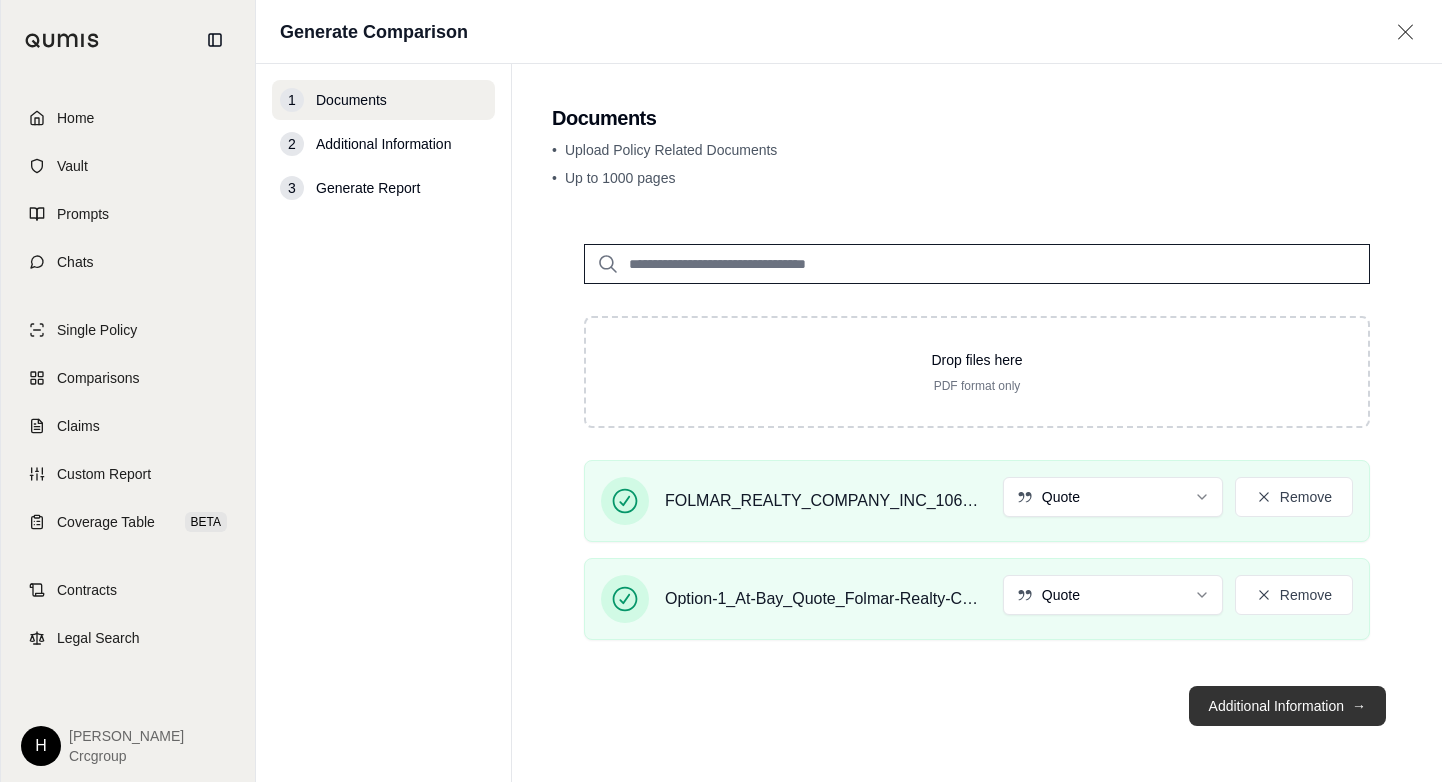 click on "Additional Information →" at bounding box center [1287, 706] 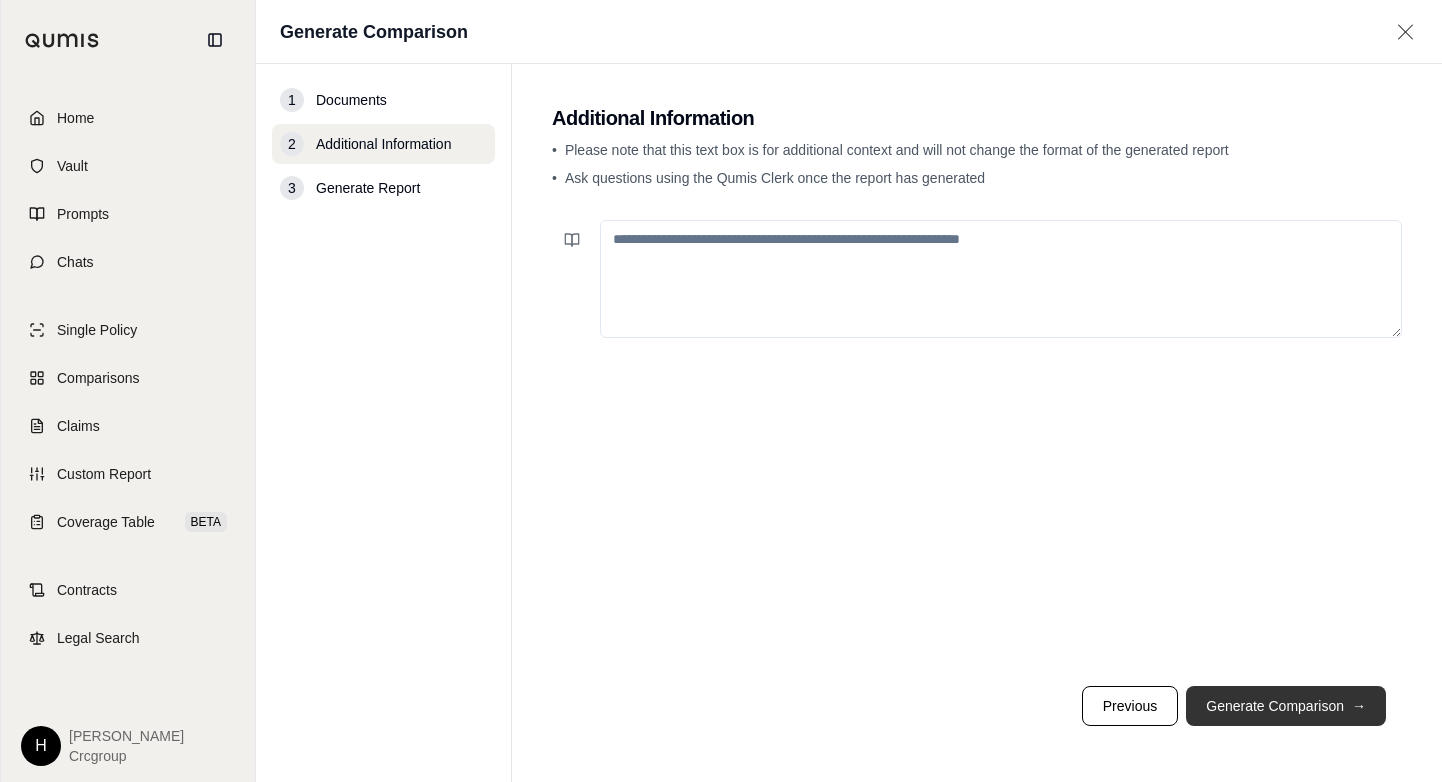 click on "Generate Comparison →" at bounding box center [1286, 706] 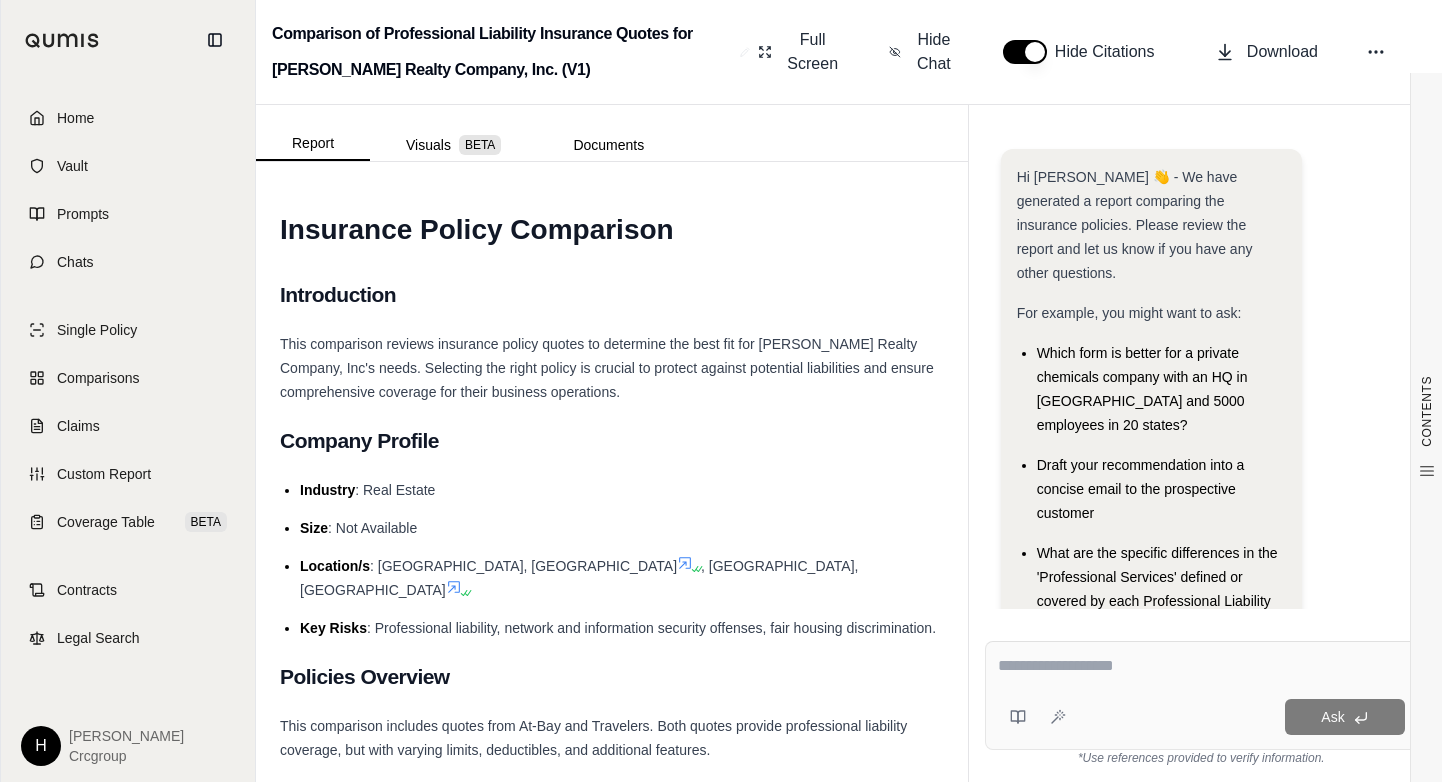 scroll, scrollTop: 156, scrollLeft: 0, axis: vertical 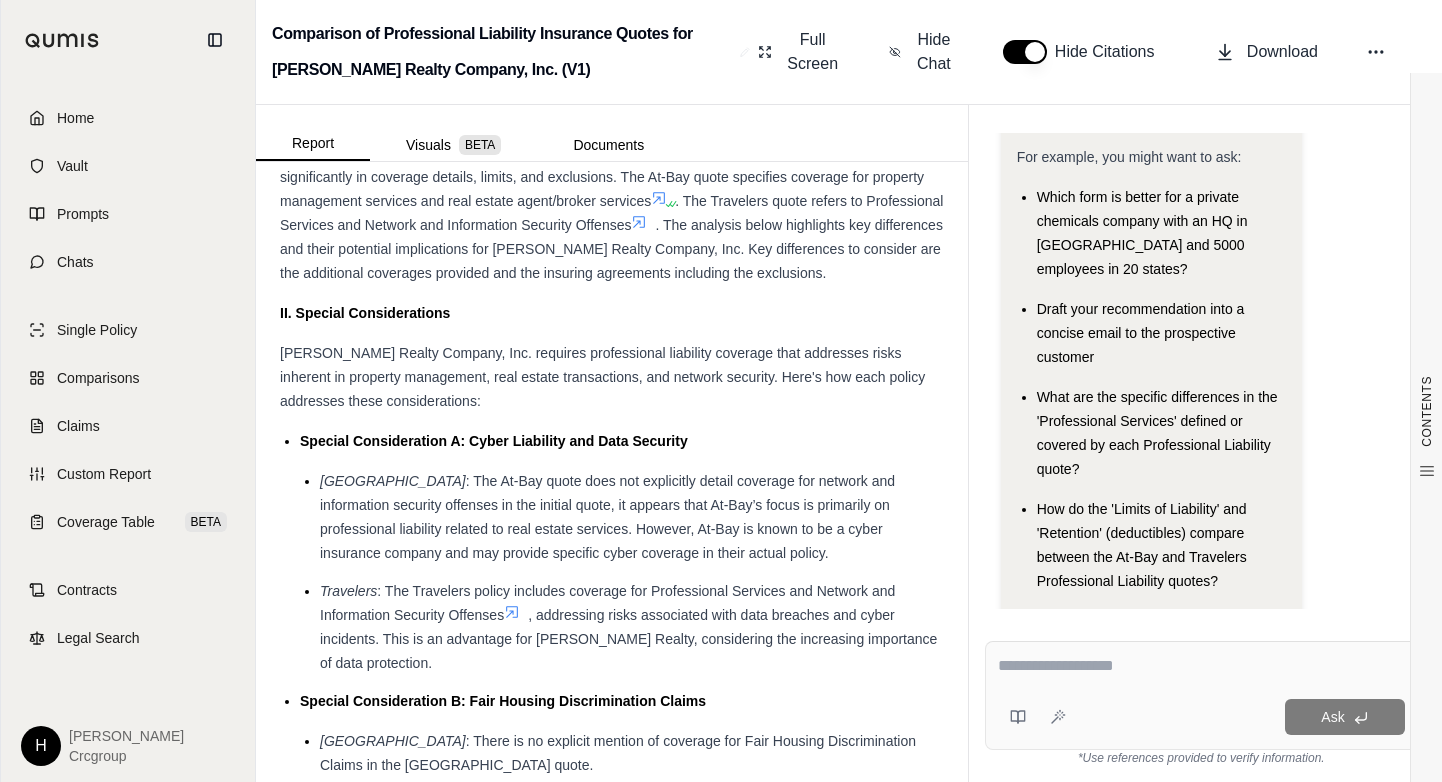 click on "[PERSON_NAME] Realty Company, Inc. requires professional liability coverage that addresses risks inherent in property management, real estate transactions, and network security. Here's how each policy addresses these considerations:" at bounding box center [602, 377] 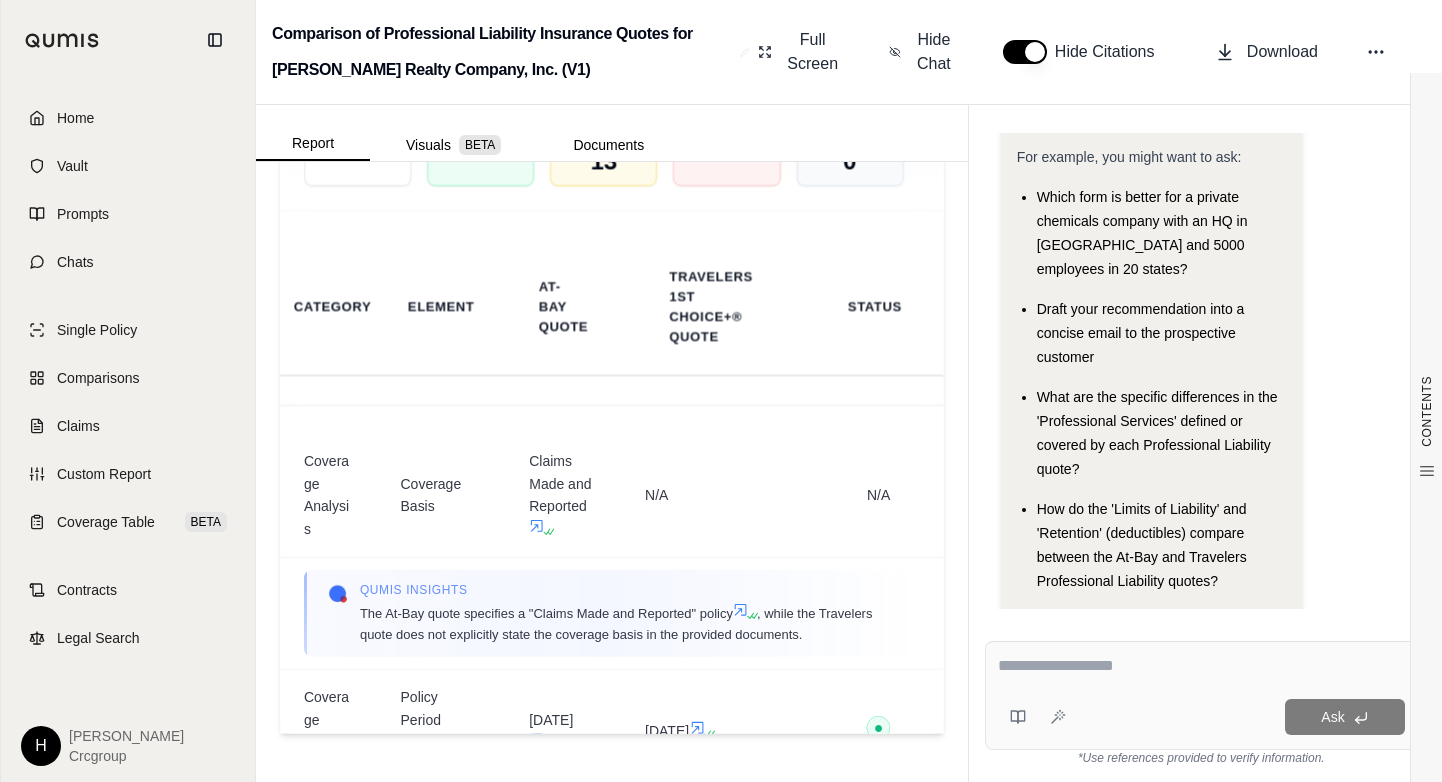 scroll, scrollTop: 3645, scrollLeft: 0, axis: vertical 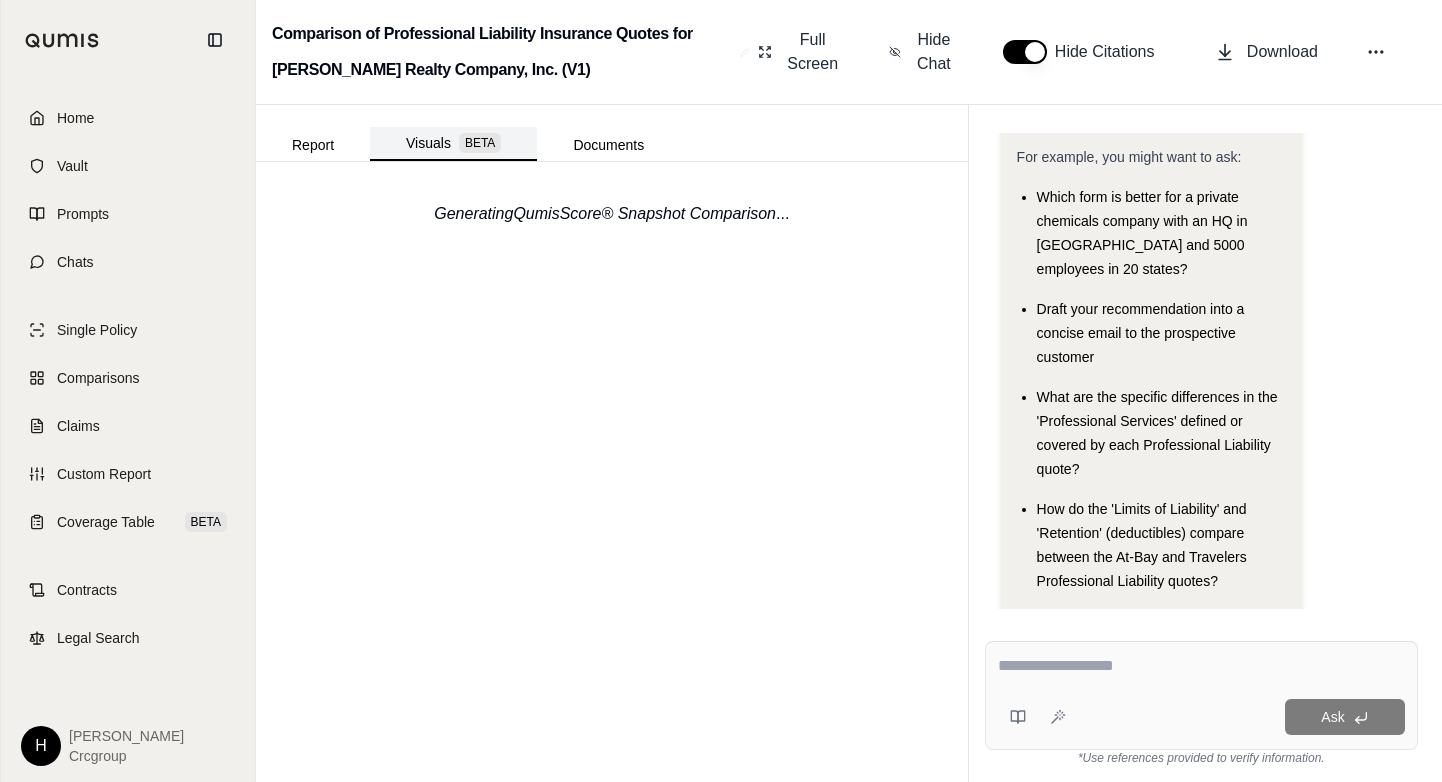 click on "Visuals BETA" at bounding box center [453, 144] 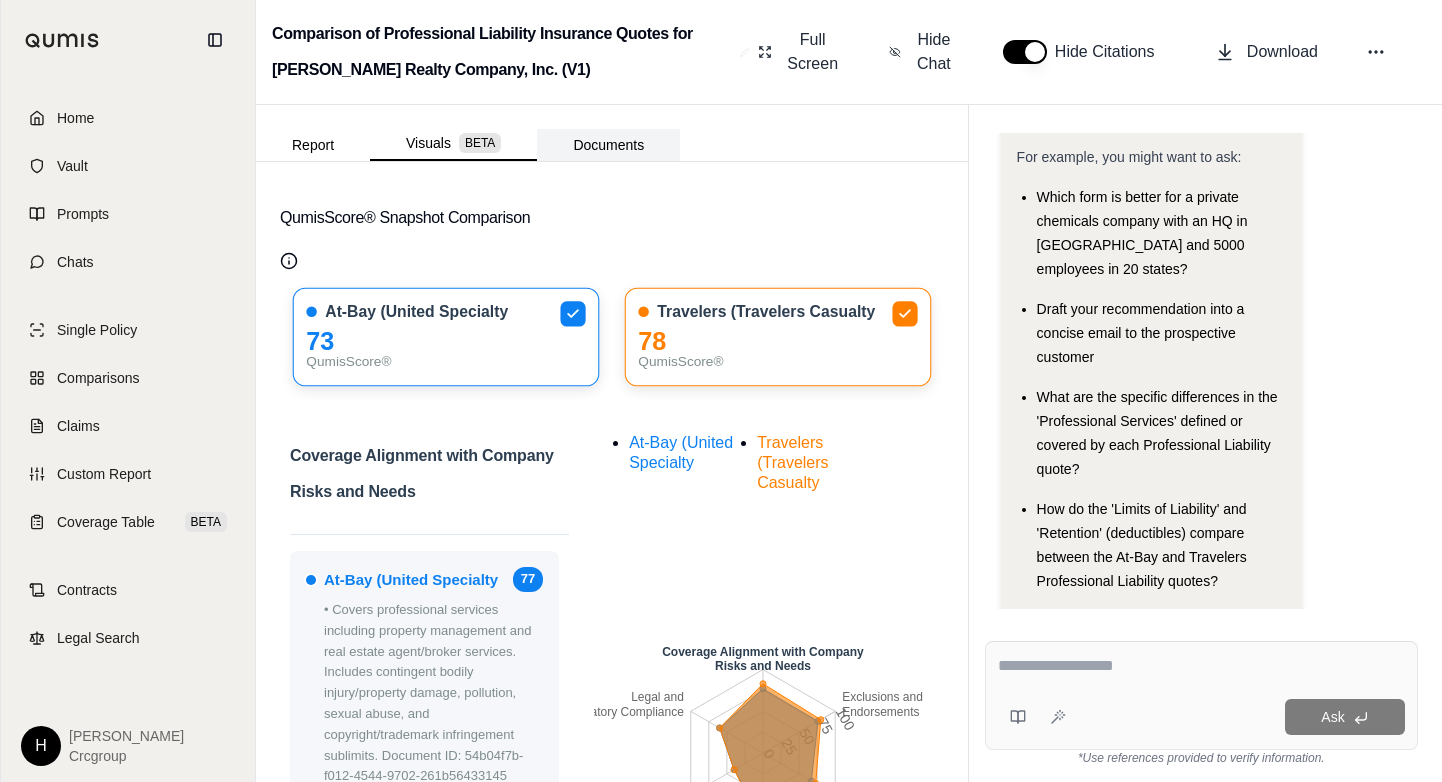 click on "Documents" at bounding box center (608, 145) 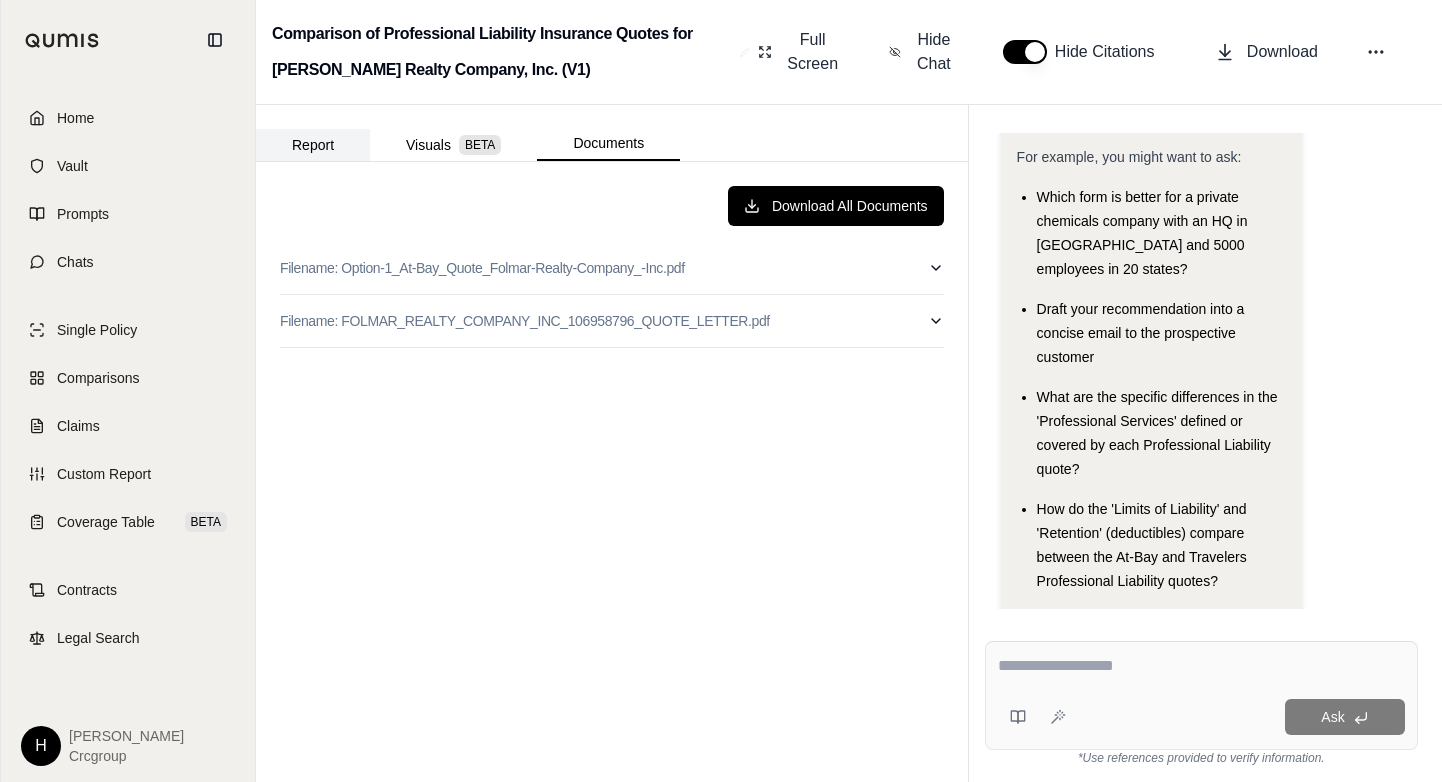 click on "Report" at bounding box center [313, 145] 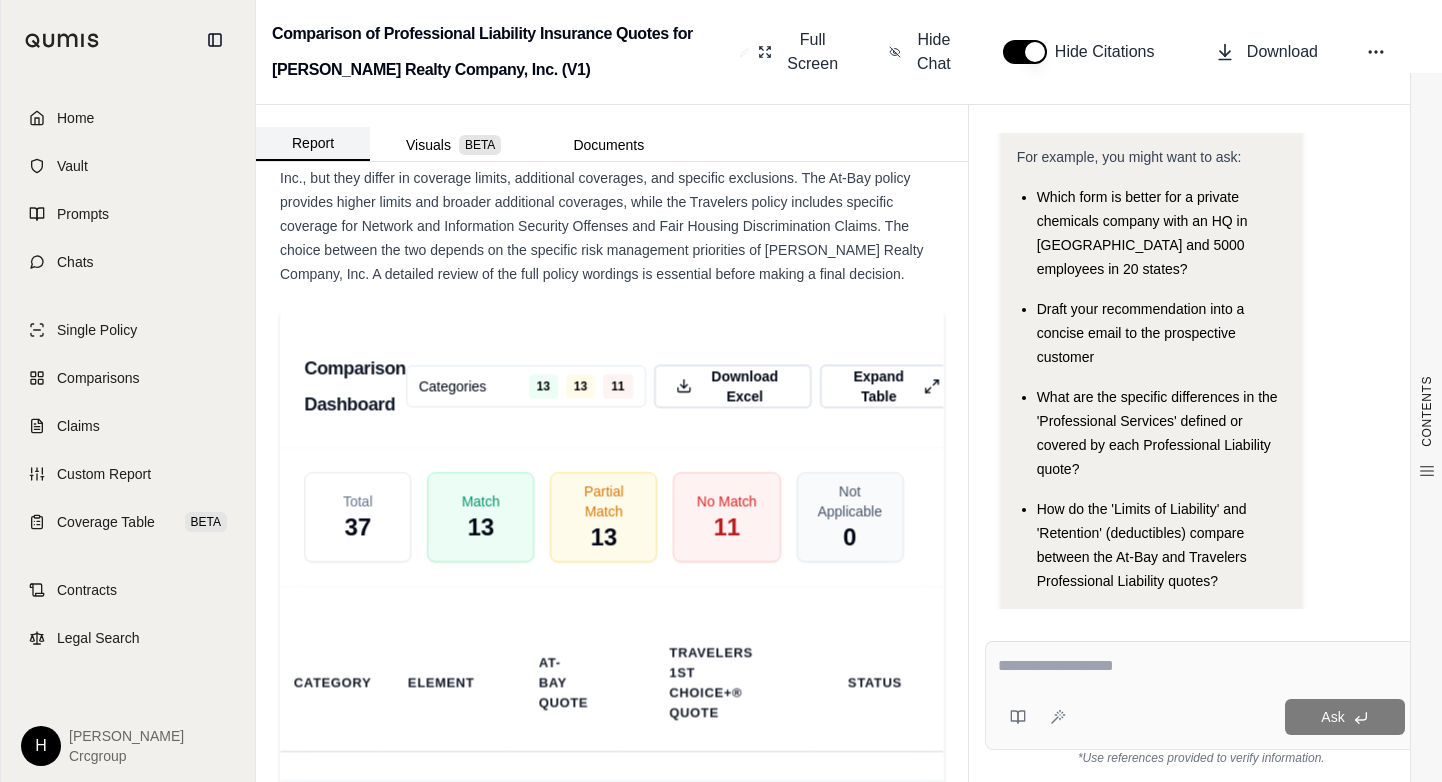scroll, scrollTop: 0, scrollLeft: 0, axis: both 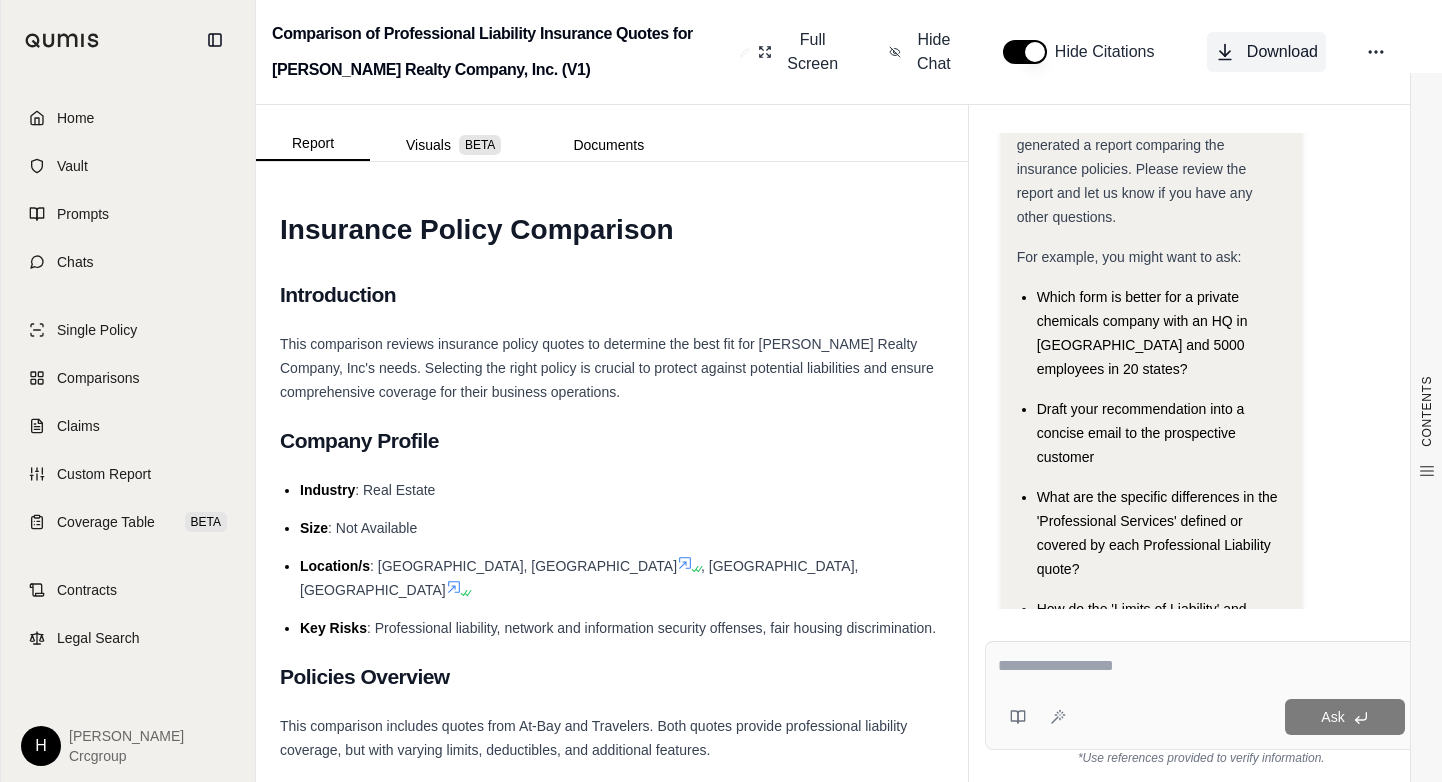 click on "Download" at bounding box center (1266, 52) 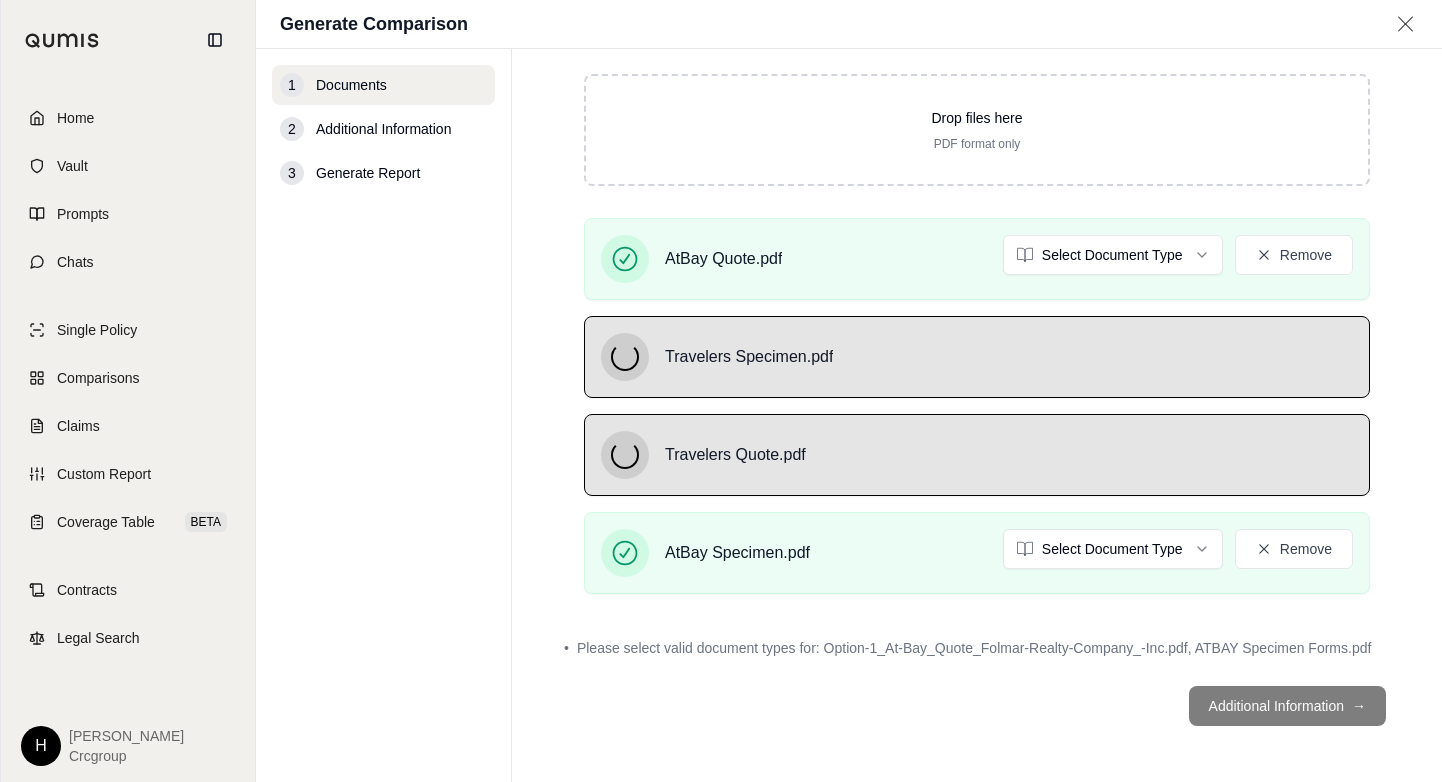 scroll, scrollTop: 227, scrollLeft: 0, axis: vertical 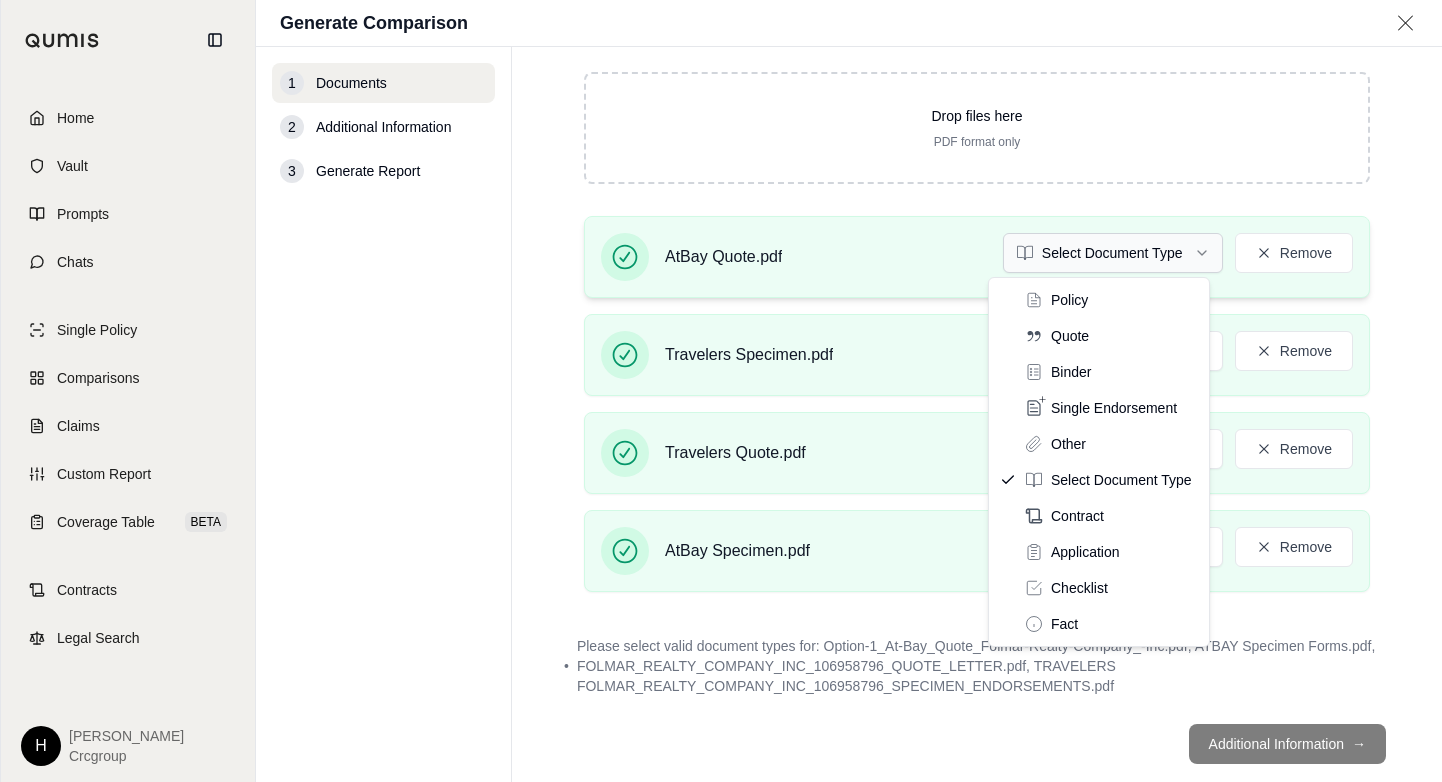 click on "Home Vault Prompts Chats Single Policy Comparisons Claims Custom Report Coverage Table BETA Contracts Legal Search H [PERSON_NAME] Crcgroup Generate Comparison 1 Documents 2 Additional Information 3 Generate Report Documents • Upload Policy Related Documents • Up to 1000 pages Drop files here PDF format only AtBay Quote.pdf Select Document Type Remove Travelers Specimen.pdf Select Document Type Remove Travelers Quote.pdf Select Document Type Remove AtBay Specimen.pdf Select Document Type Remove • Please select valid document types for: Option-1_At-Bay_Quote_Folmar-Realty-Company_-Inc.pdf,
ATBAY Specimen Forms.pdf,
FOLMAR_REALTY_COMPANY_INC_106958796_QUOTE_LETTER.pdf,
TRAVELERS FOLMAR_REALTY_COMPANY_INC_106958796_SPECIMEN_ENDORSEMENTS.pdf Additional Information →
Policy Quote Binder Single Endorsement Other Select Document Type Contract Application Checklist Fact" at bounding box center (721, 391) 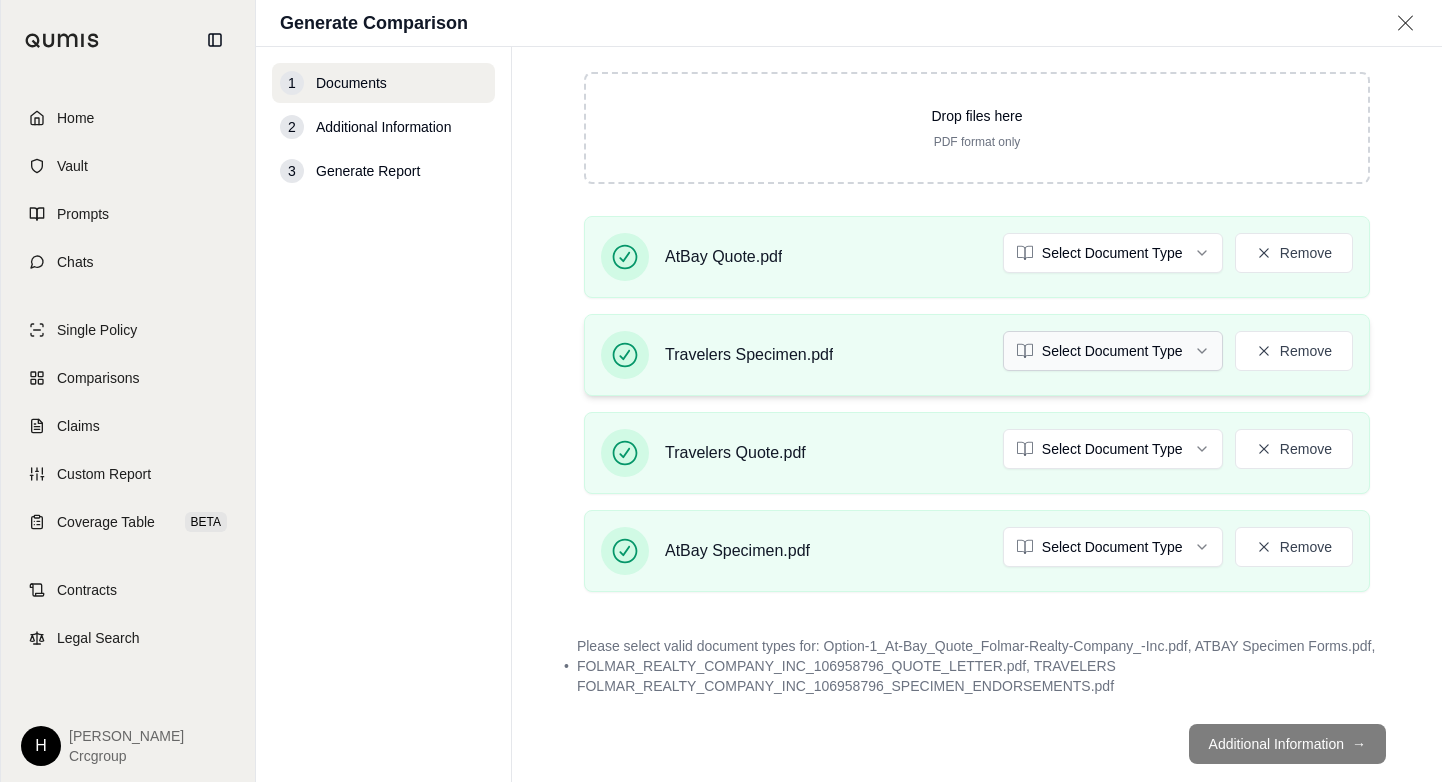 click on "Home Vault Prompts Chats Single Policy Comparisons Claims Custom Report Coverage Table BETA Contracts Legal Search H [PERSON_NAME] Crcgroup Generate Comparison 1 Documents 2 Additional Information 3 Generate Report Documents • Upload Policy Related Documents • Up to 1000 pages Drop files here PDF format only AtBay Quote.pdf Select Document Type Remove Travelers Specimen.pdf Select Document Type Remove Travelers Quote.pdf Select Document Type Remove AtBay Specimen.pdf Select Document Type Remove • Please select valid document types for: Option-1_At-Bay_Quote_Folmar-Realty-Company_-Inc.pdf,
ATBAY Specimen Forms.pdf,
FOLMAR_REALTY_COMPANY_INC_106958796_QUOTE_LETTER.pdf,
TRAVELERS FOLMAR_REALTY_COMPANY_INC_106958796_SPECIMEN_ENDORSEMENTS.pdf Additional Information →" at bounding box center [721, 391] 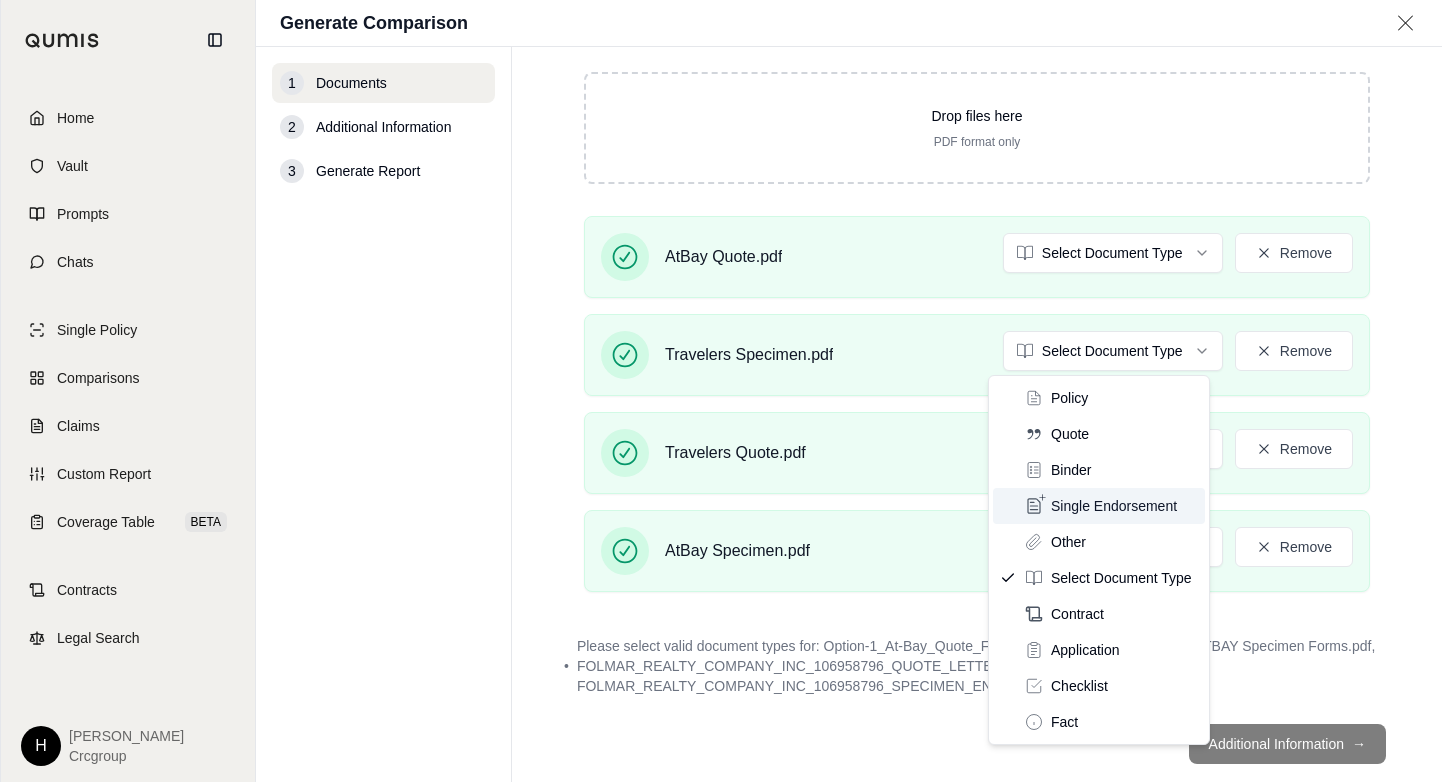scroll, scrollTop: 227, scrollLeft: 0, axis: vertical 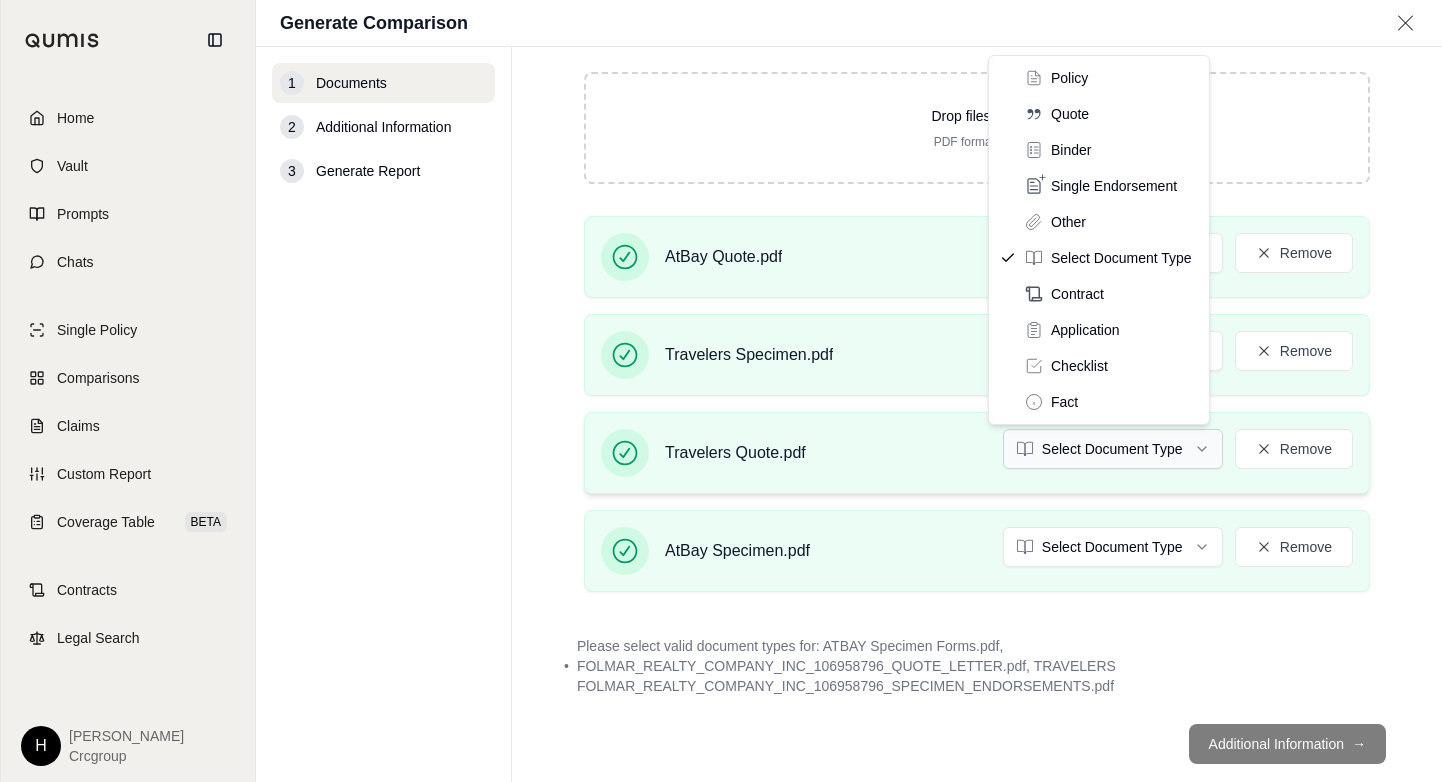 click on "Home Vault Prompts Chats Single Policy Comparisons Claims Custom Report Coverage Table BETA Contracts Legal Search H [PERSON_NAME] Crcgroup Generate Comparison 1 Documents 2 Additional Information 3 Generate Report Documents • Upload Policy Related Documents • Up to 1000 pages Drop files here PDF format only AtBay Quote.pdf Quote Remove Travelers Specimen.pdf Select Document Type Remove Travelers Quote.pdf Select Document Type Remove AtBay Specimen.pdf Select Document Type Remove • Please select valid document types for: ATBAY Specimen Forms.pdf,
FOLMAR_REALTY_COMPANY_INC_106958796_QUOTE_LETTER.pdf,
TRAVELERS FOLMAR_REALTY_COMPANY_INC_106958796_SPECIMEN_ENDORSEMENTS.pdf Additional Information →
Policy Quote Binder Single Endorsement Other Select Document Type Contract Application Checklist Fact" at bounding box center [721, 391] 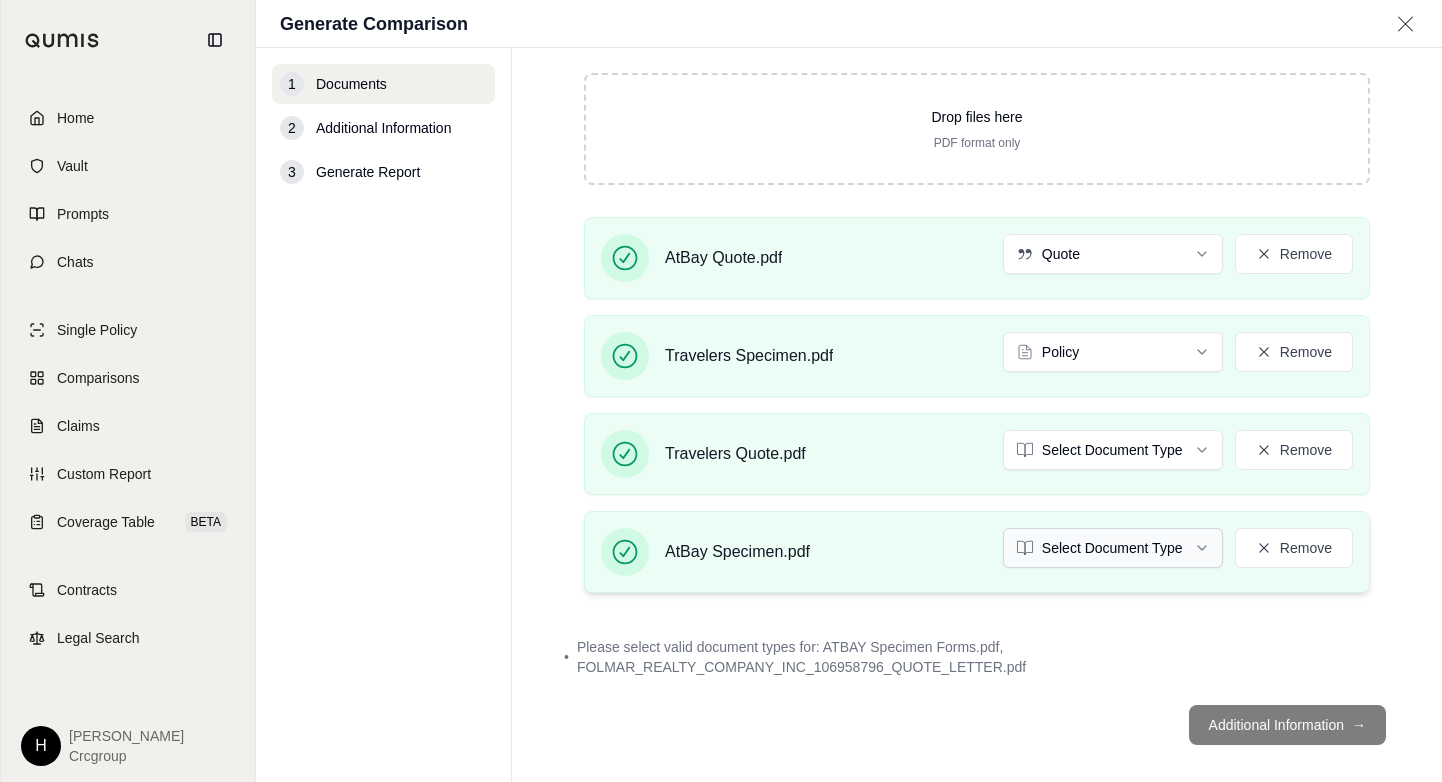 click on "Document type updated successfully Home Vault Prompts Chats Single Policy Comparisons Claims Custom Report Coverage Table BETA Contracts Legal Search H [PERSON_NAME] Crcgroup Generate Comparison 1 Documents 2 Additional Information 3 Generate Report Documents • Upload Policy Related Documents • Up to 1000 pages Drop files here PDF format only AtBay Quote.pdf Quote Remove Travelers Specimen.pdf Policy Remove Travelers Quote.pdf Select Document Type Remove AtBay Specimen.pdf Select Document Type Remove • Please select valid document types for: ATBAY Specimen Forms.pdf,
FOLMAR_REALTY_COMPANY_INC_106958796_QUOTE_LETTER.pdf Additional Information →" at bounding box center [721, 391] 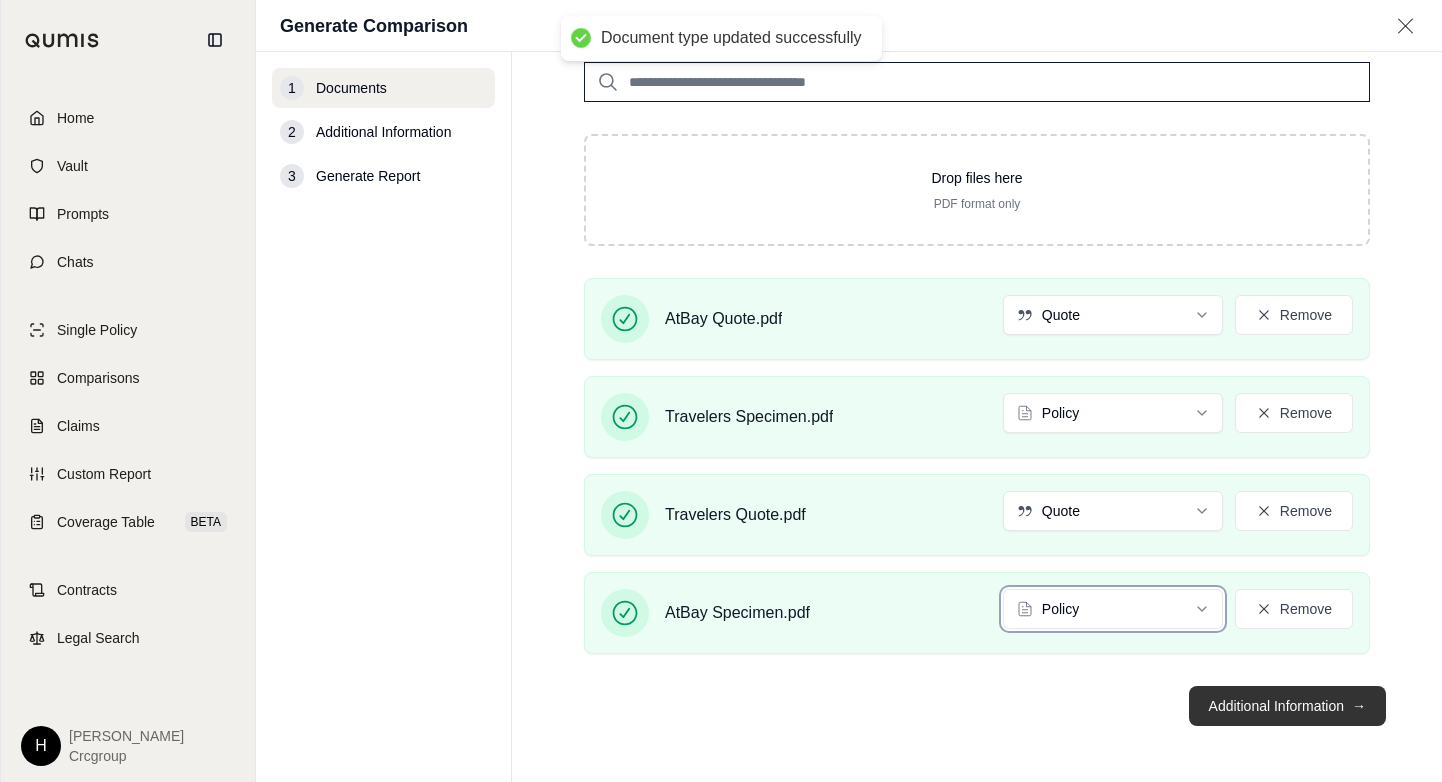 scroll, scrollTop: 170, scrollLeft: 0, axis: vertical 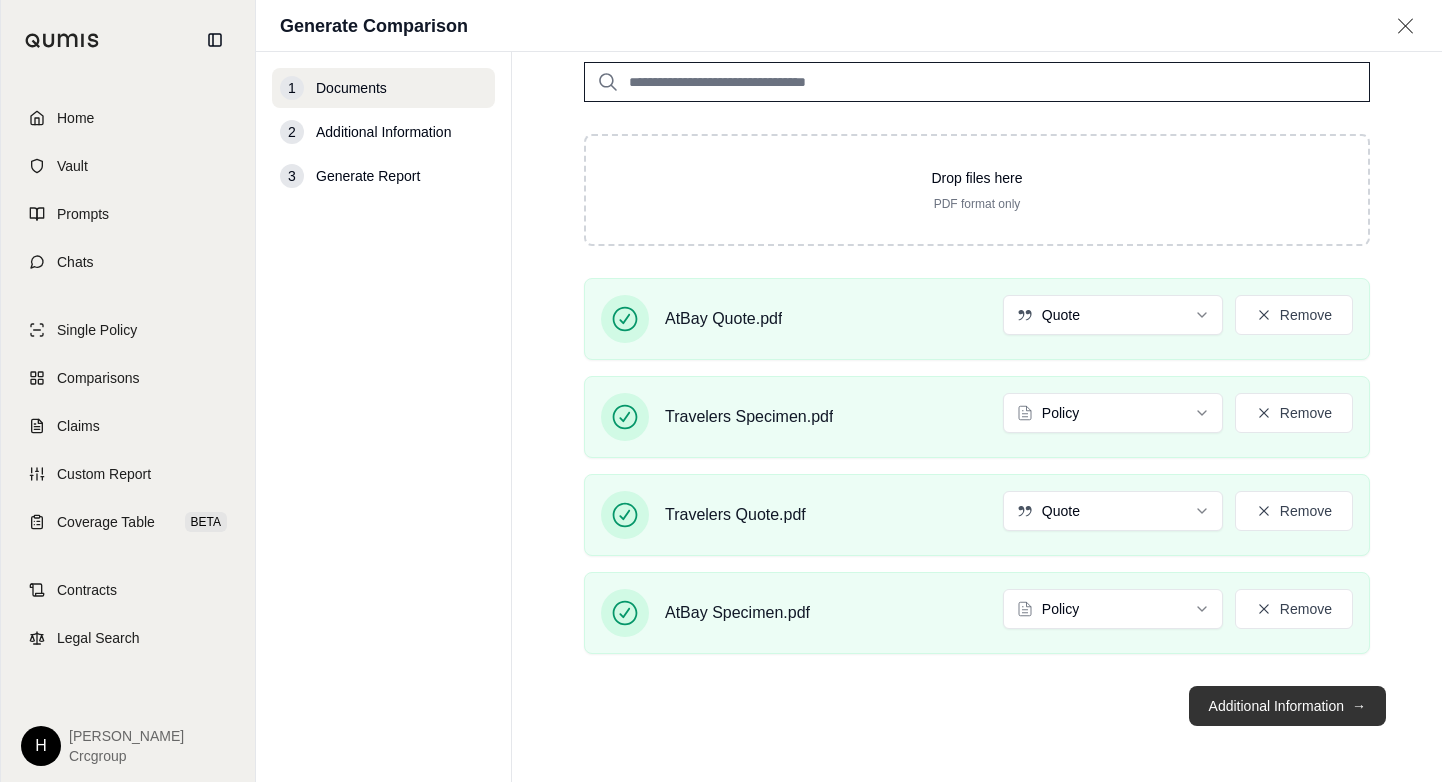 click on "Additional Information →" at bounding box center [1287, 706] 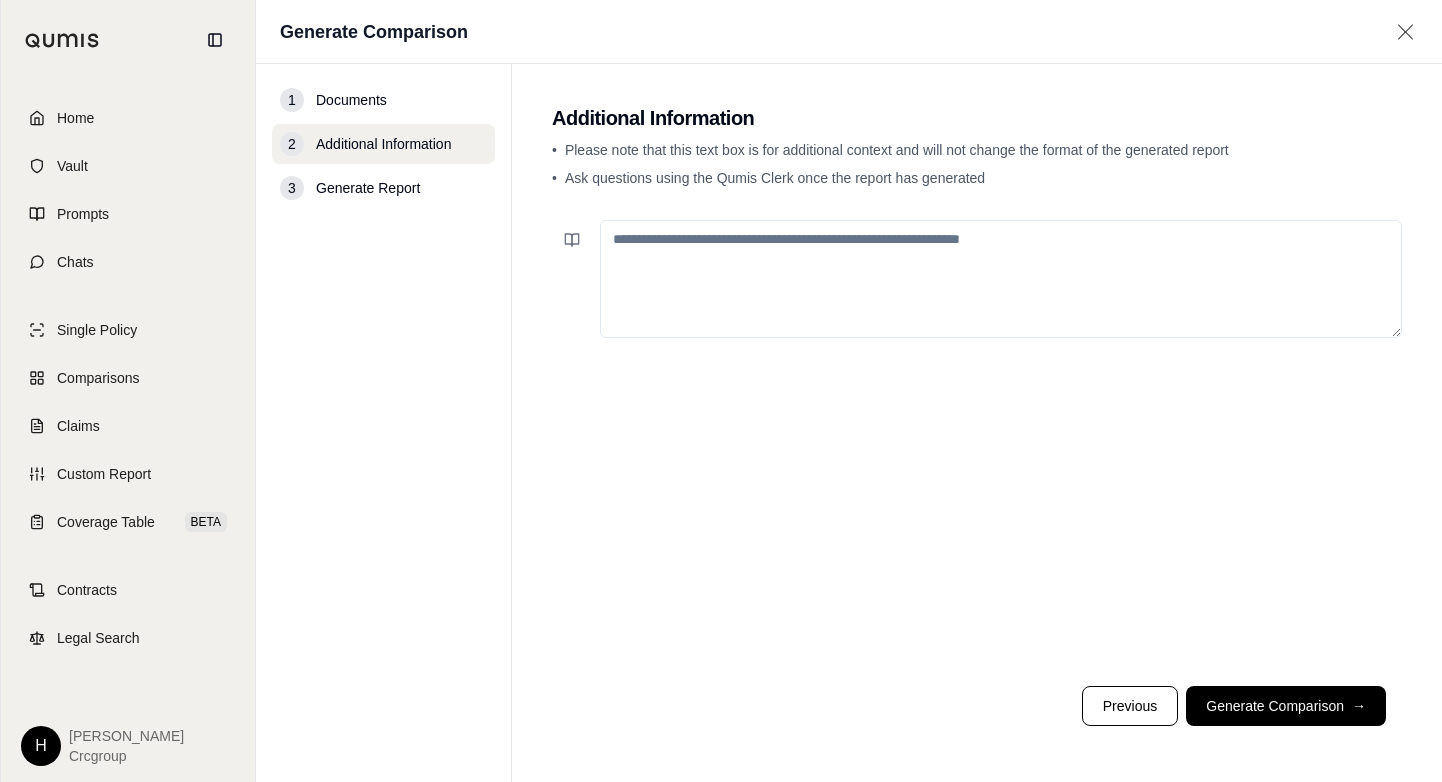 click at bounding box center (1001, 279) 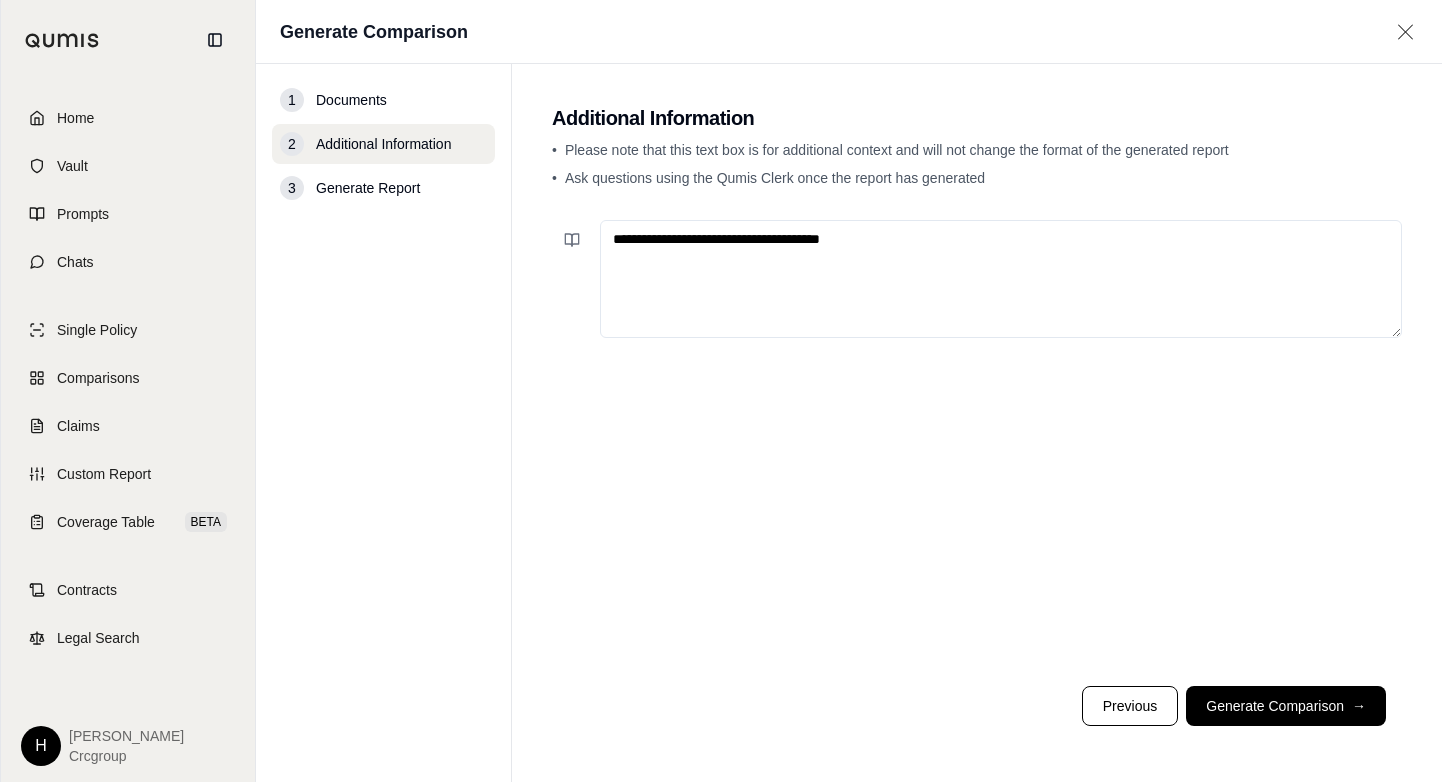click on "**********" at bounding box center (1001, 279) 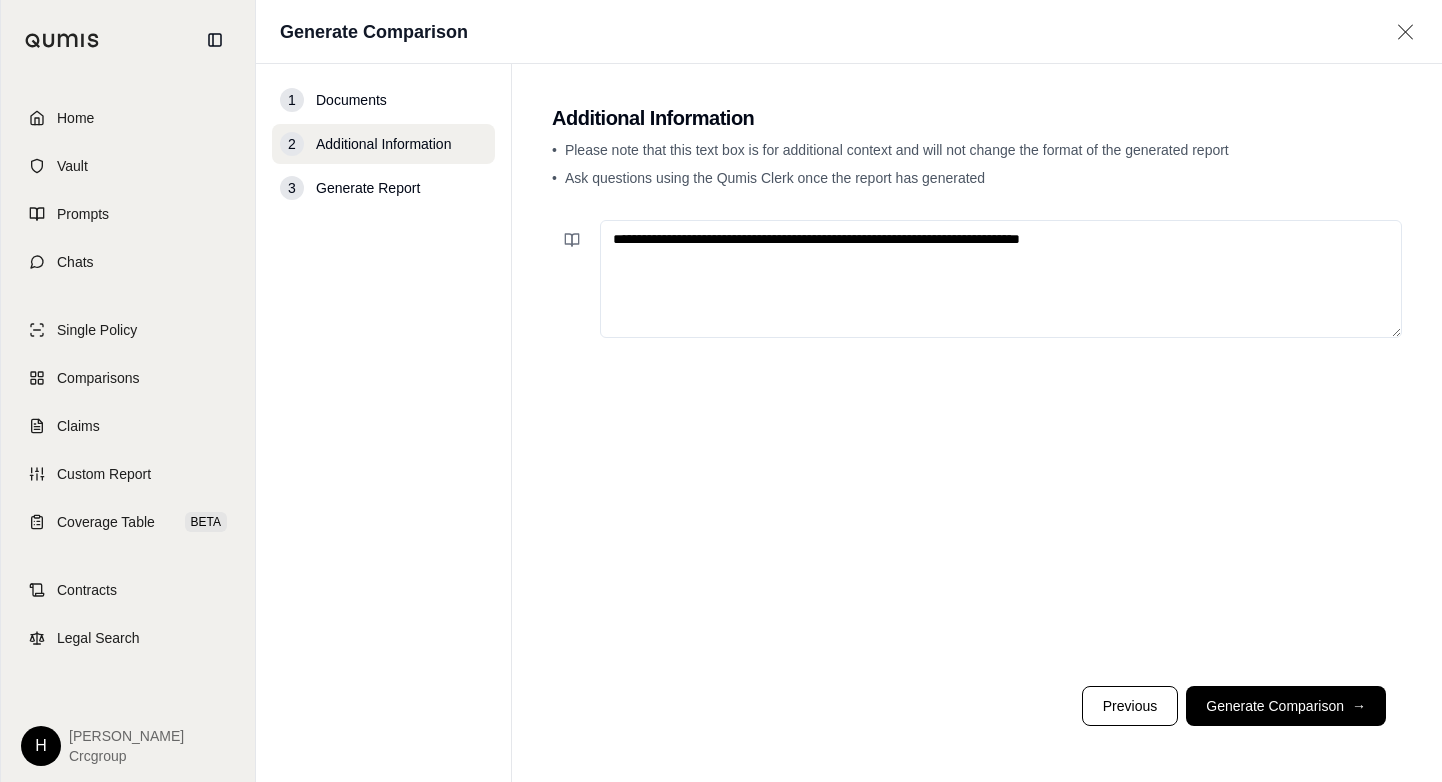 click on "**********" at bounding box center (1001, 279) 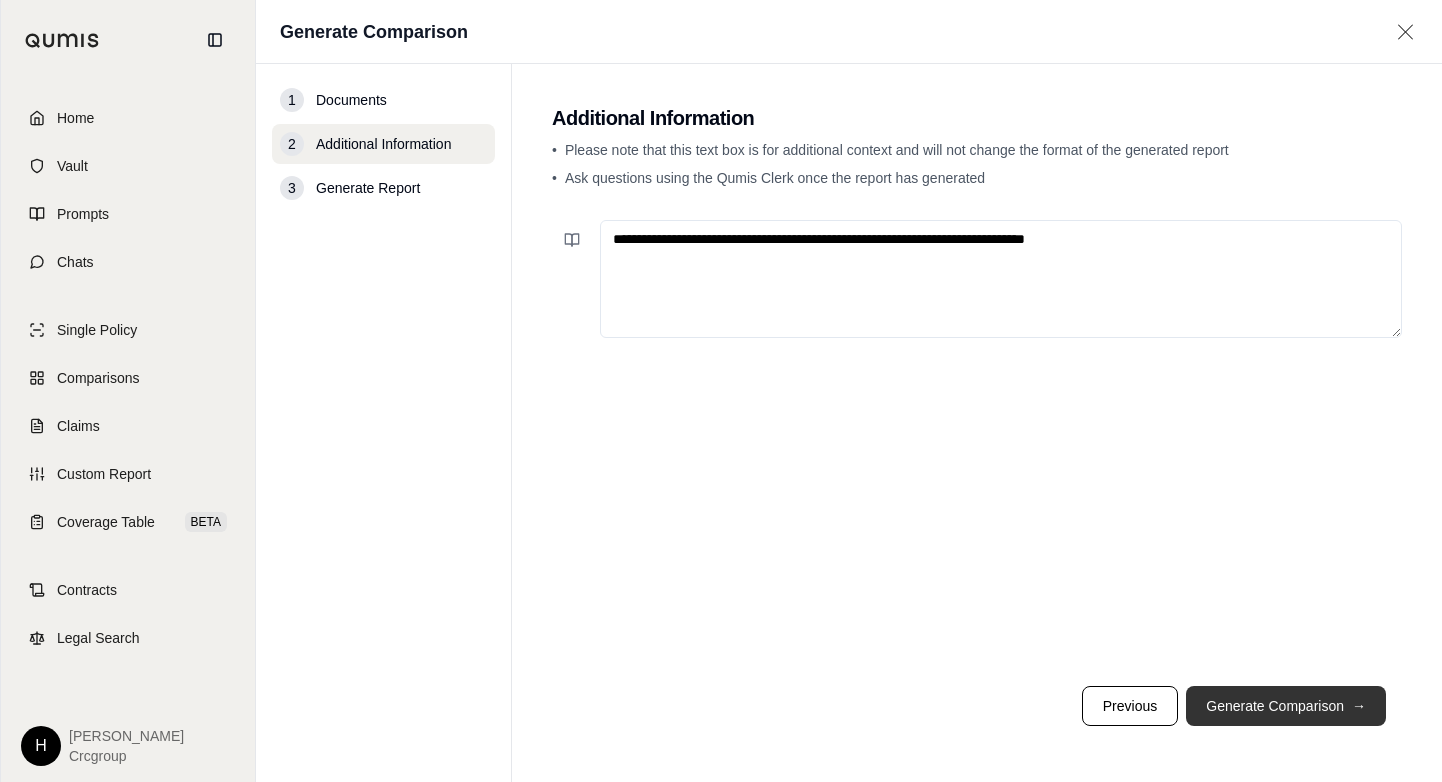 type on "**********" 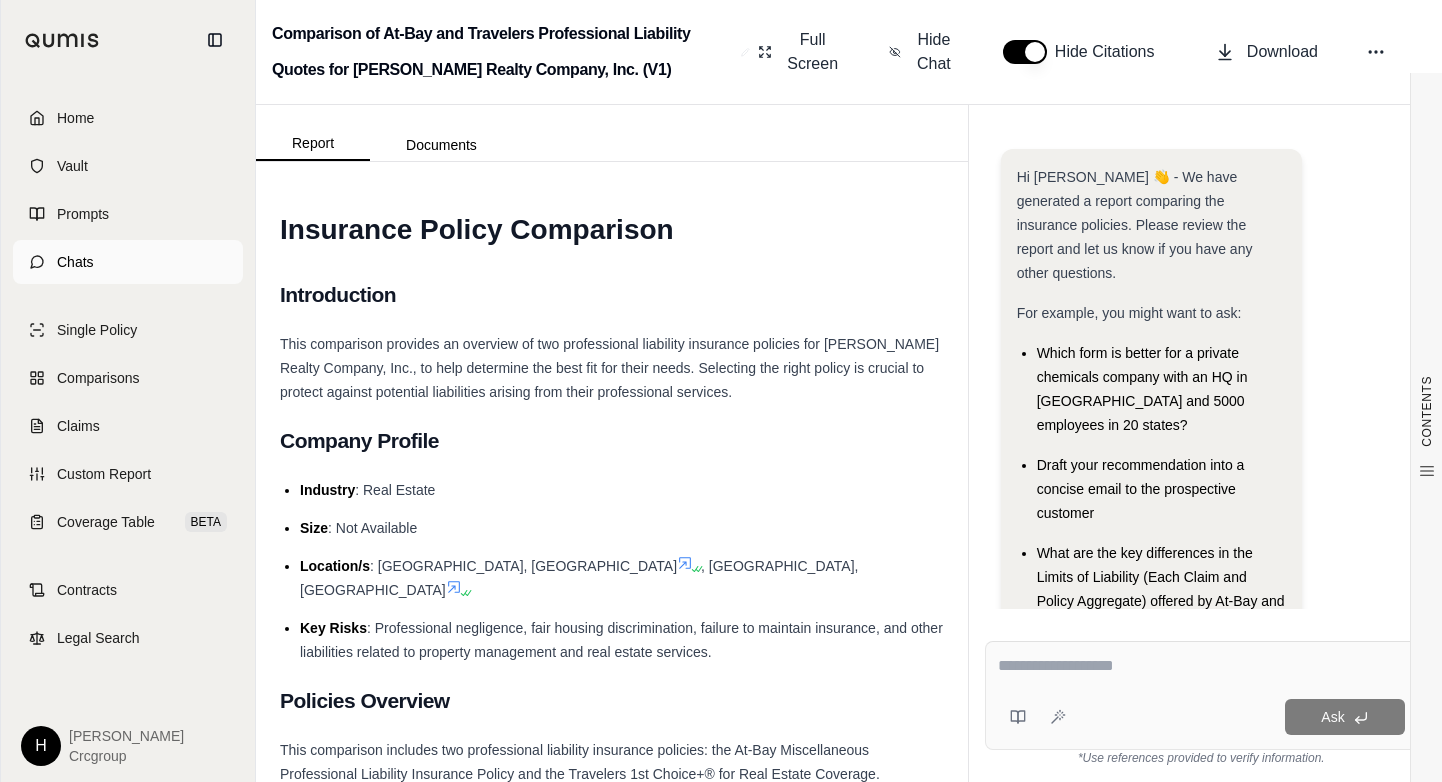 scroll, scrollTop: 0, scrollLeft: 0, axis: both 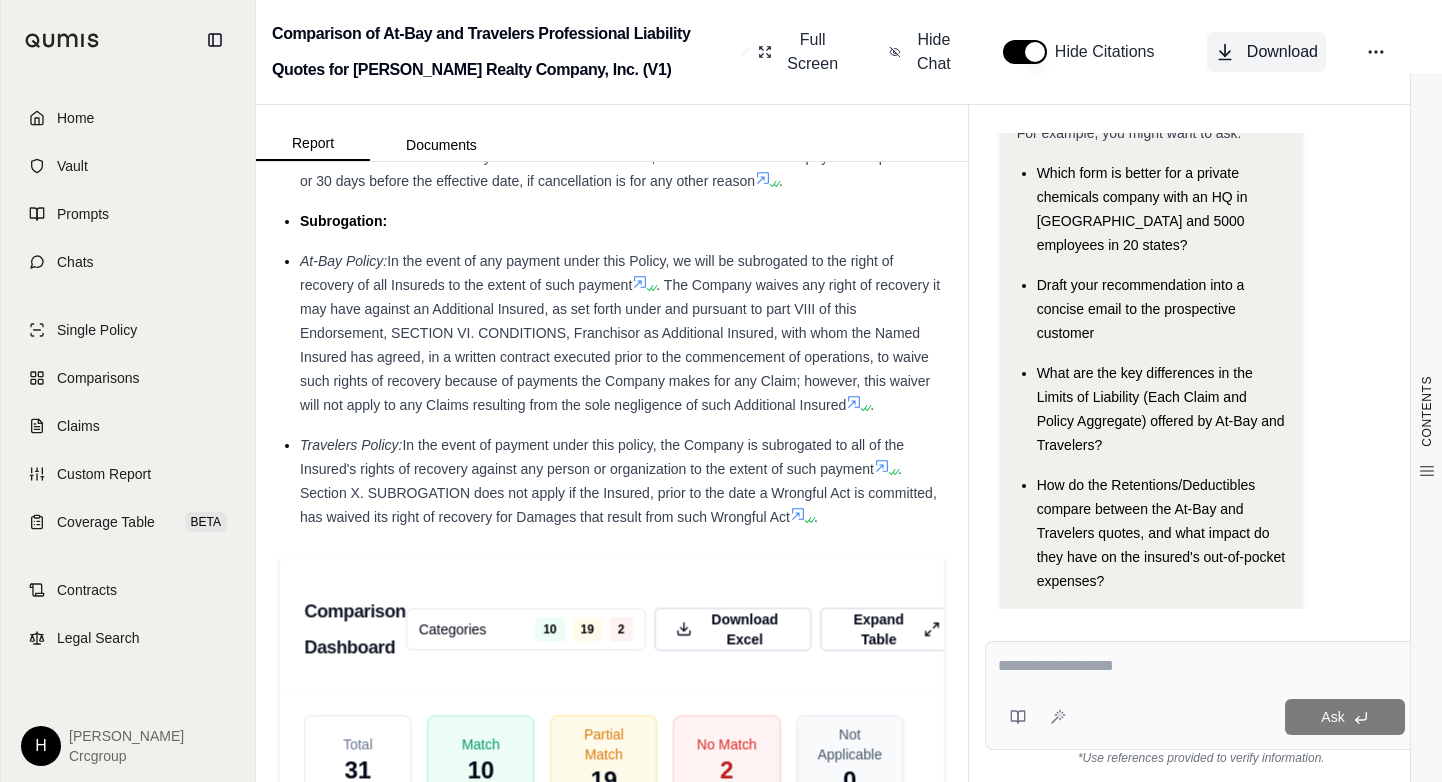 click on "Download" at bounding box center [1282, 52] 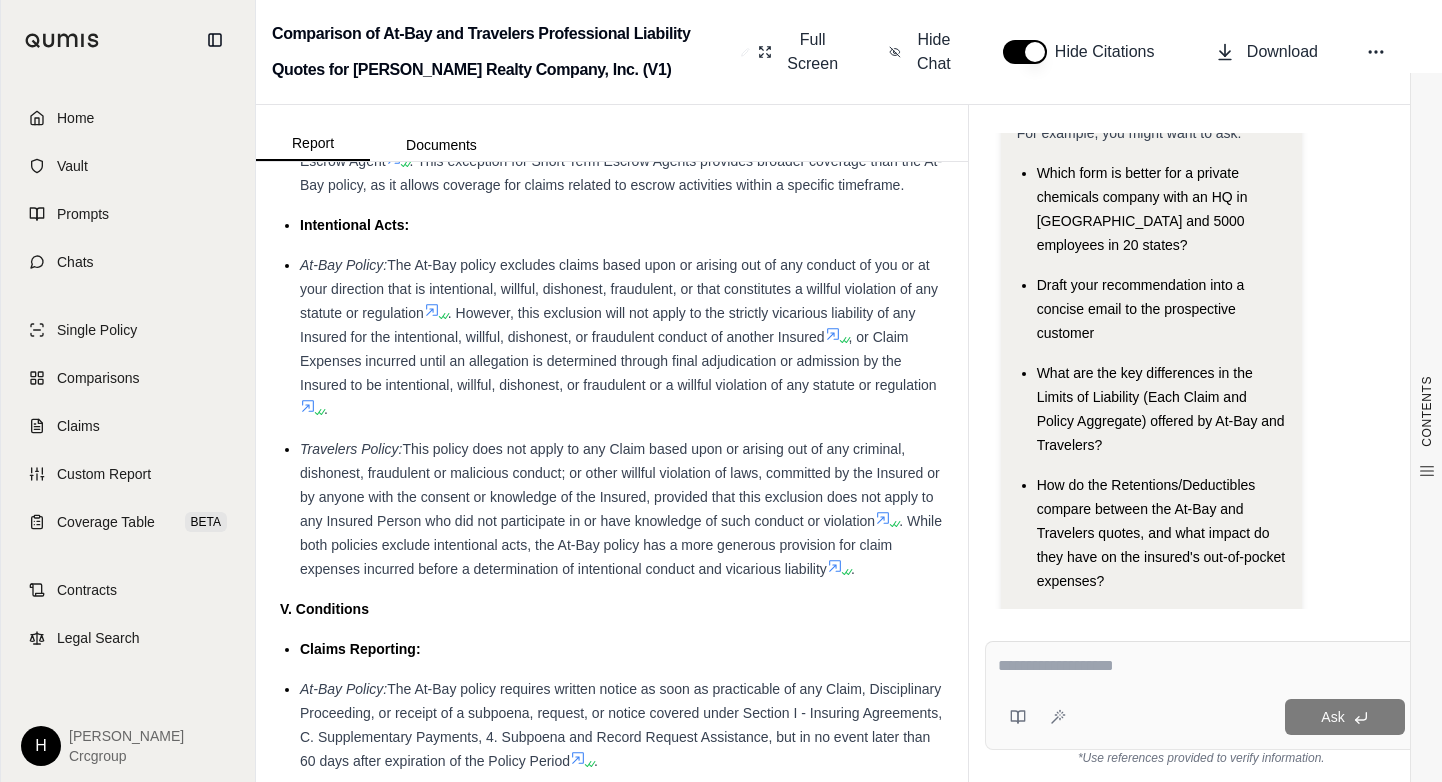 scroll, scrollTop: 4100, scrollLeft: 0, axis: vertical 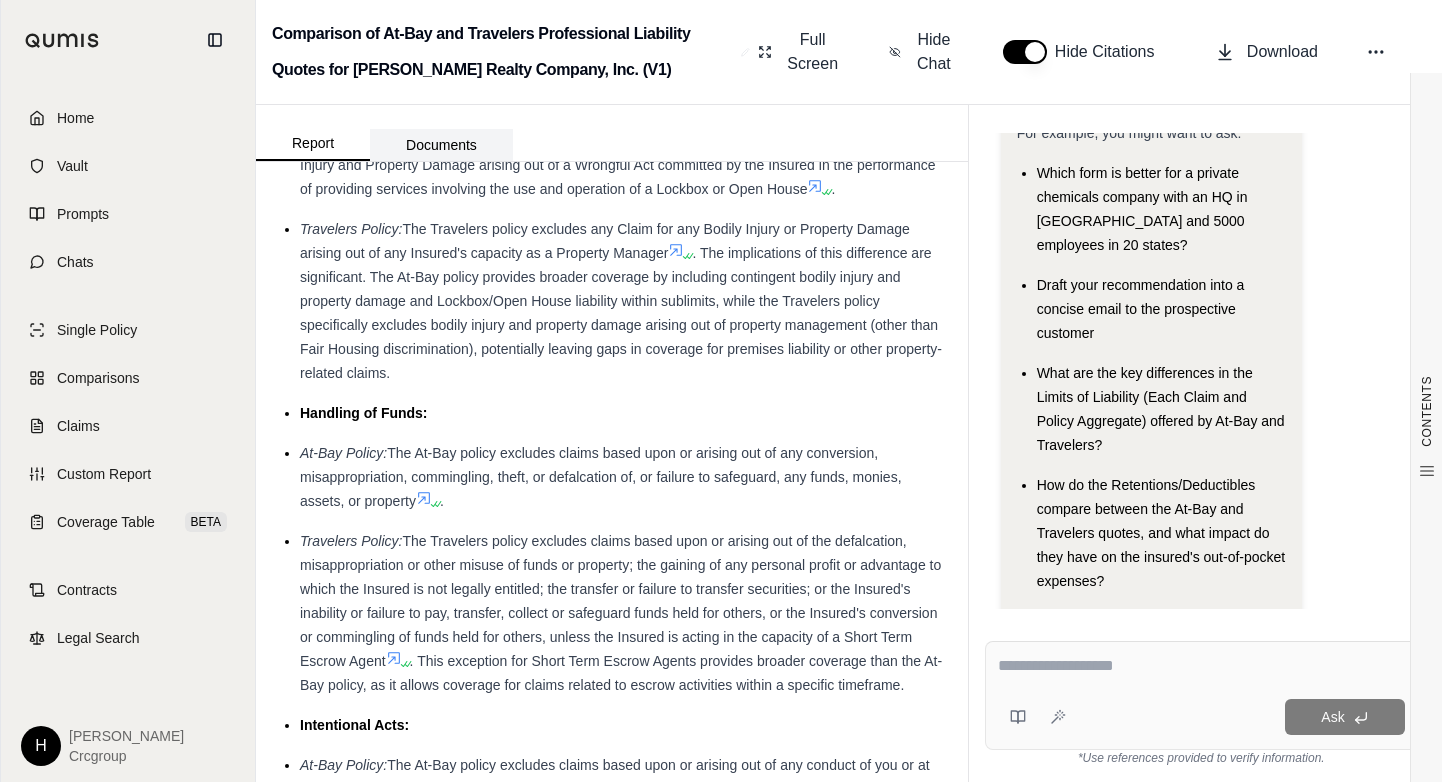 click on "Documents" at bounding box center [441, 145] 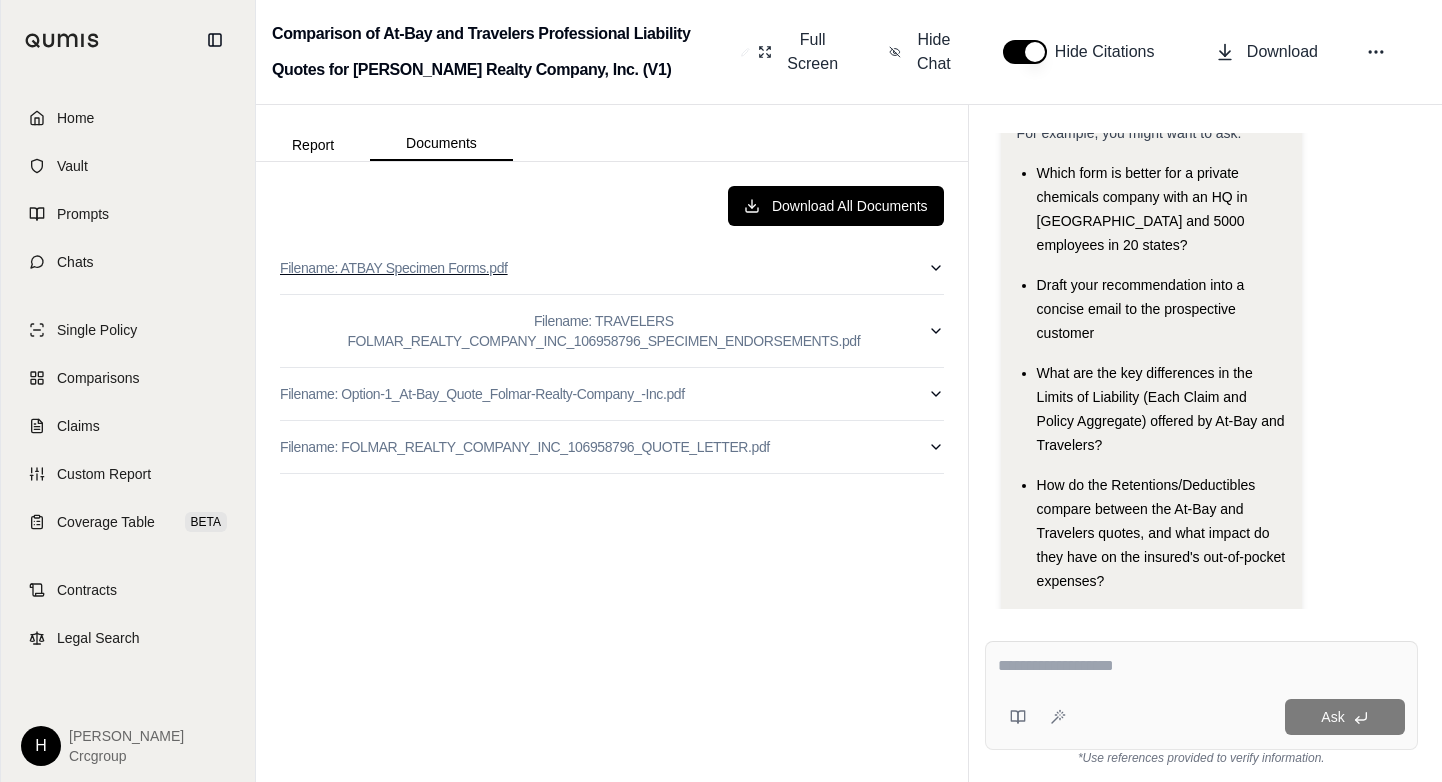 click on "Filename: ATBAY Specimen Forms.pdf" at bounding box center (612, 268) 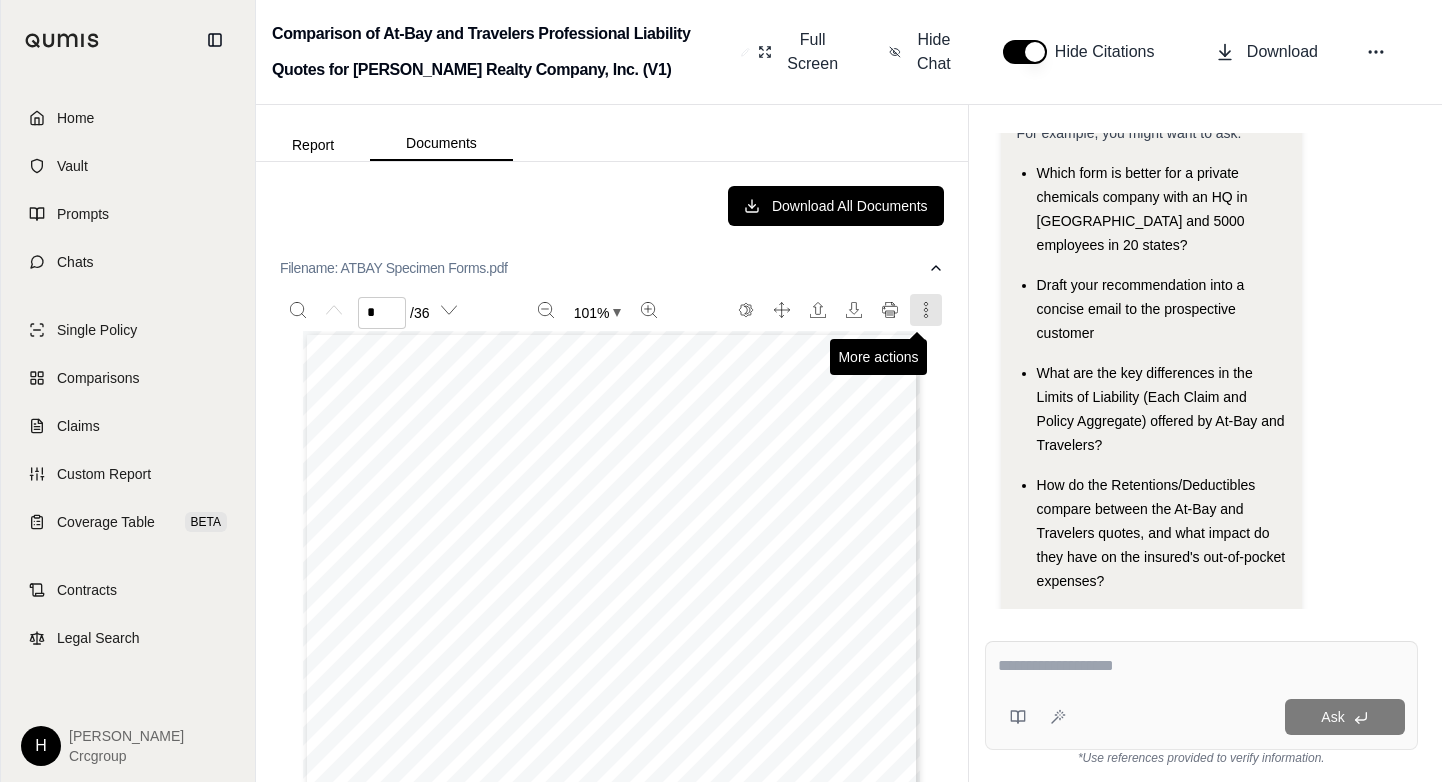 click 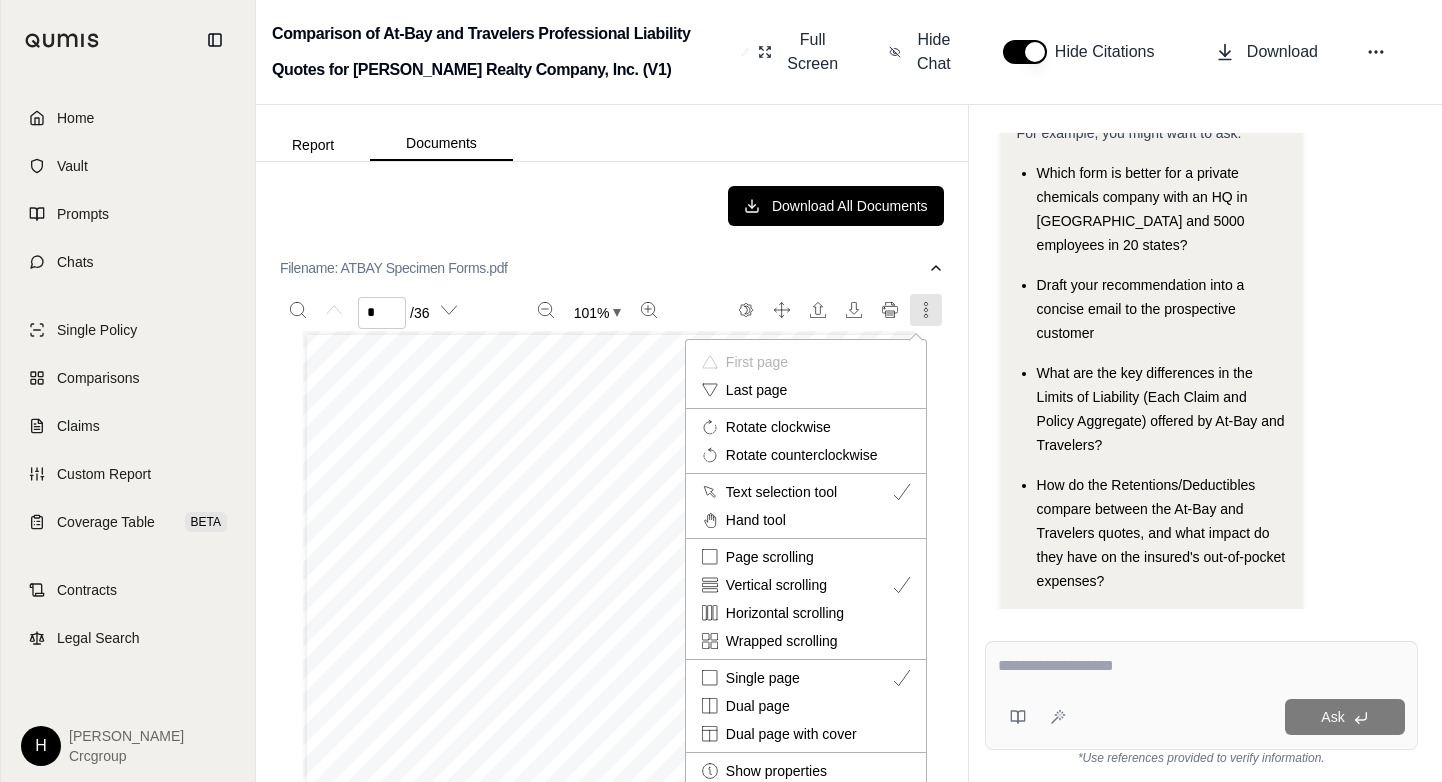 click at bounding box center (721, 391) 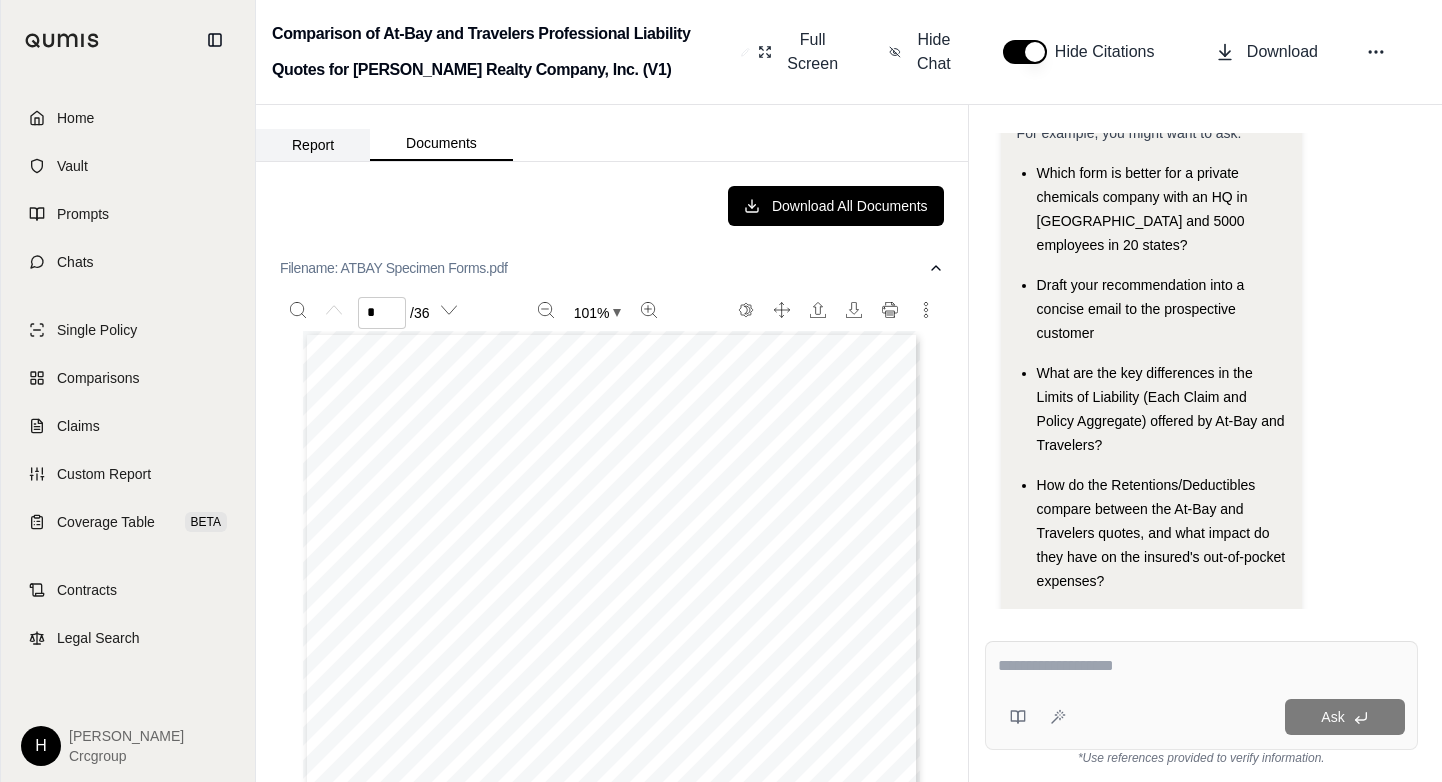 click on "Report" at bounding box center (313, 145) 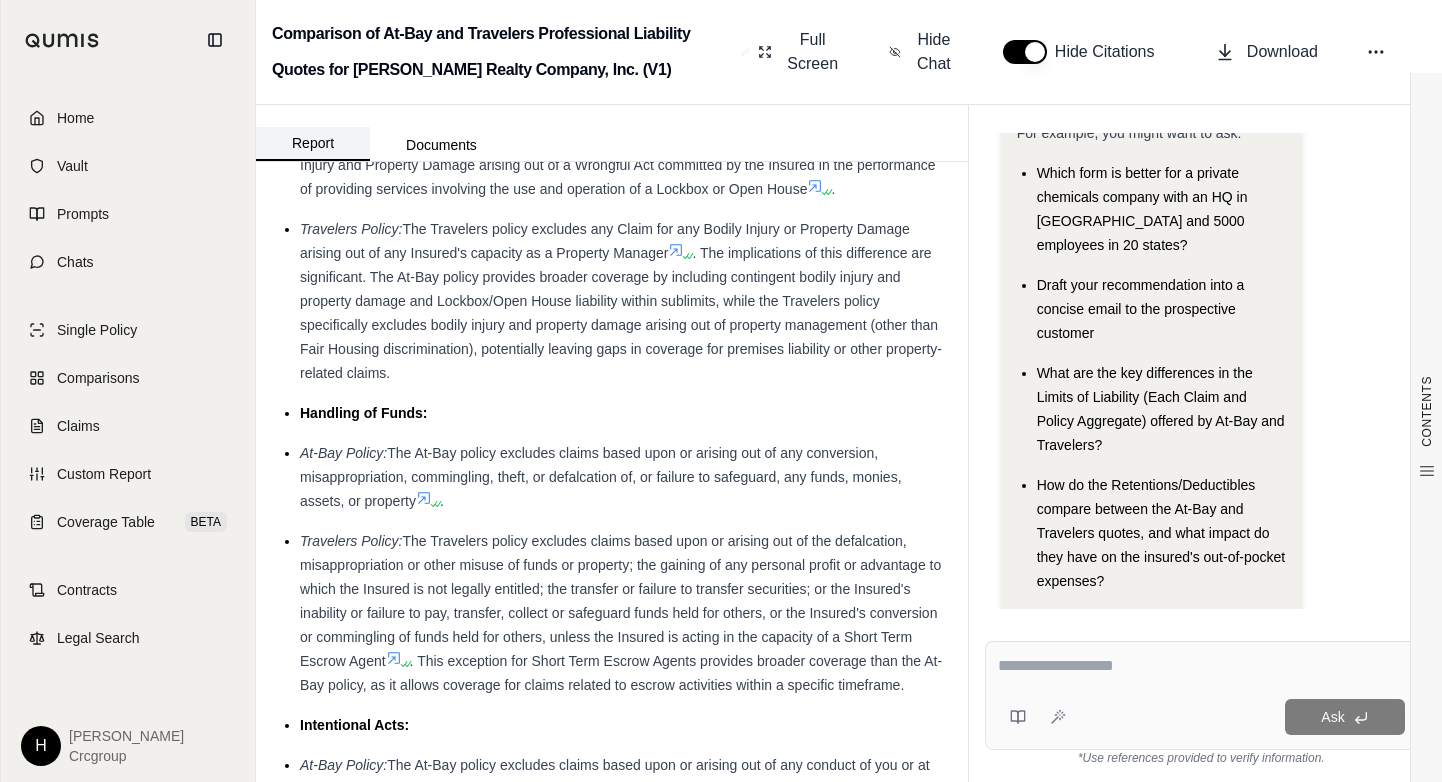 scroll, scrollTop: 0, scrollLeft: 0, axis: both 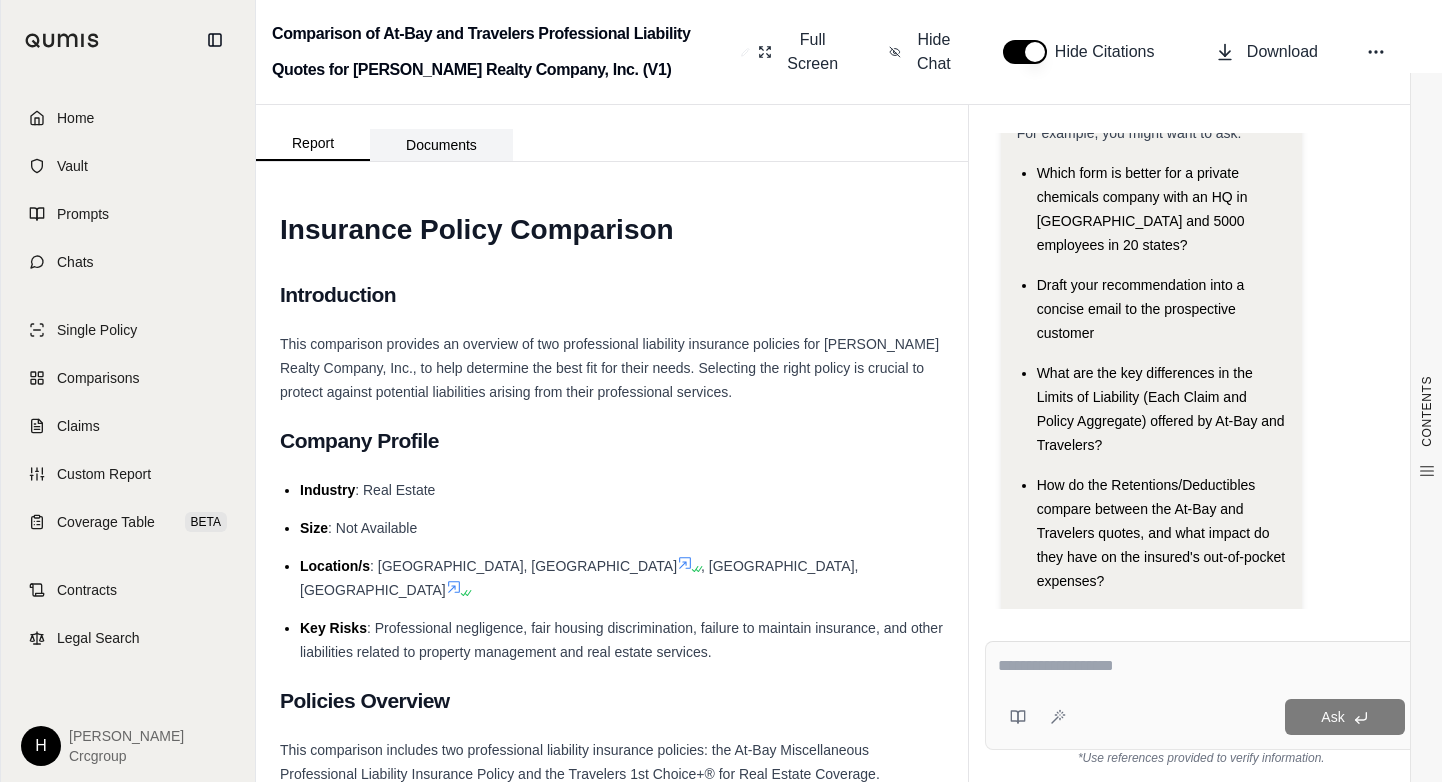click on "Documents" at bounding box center (441, 145) 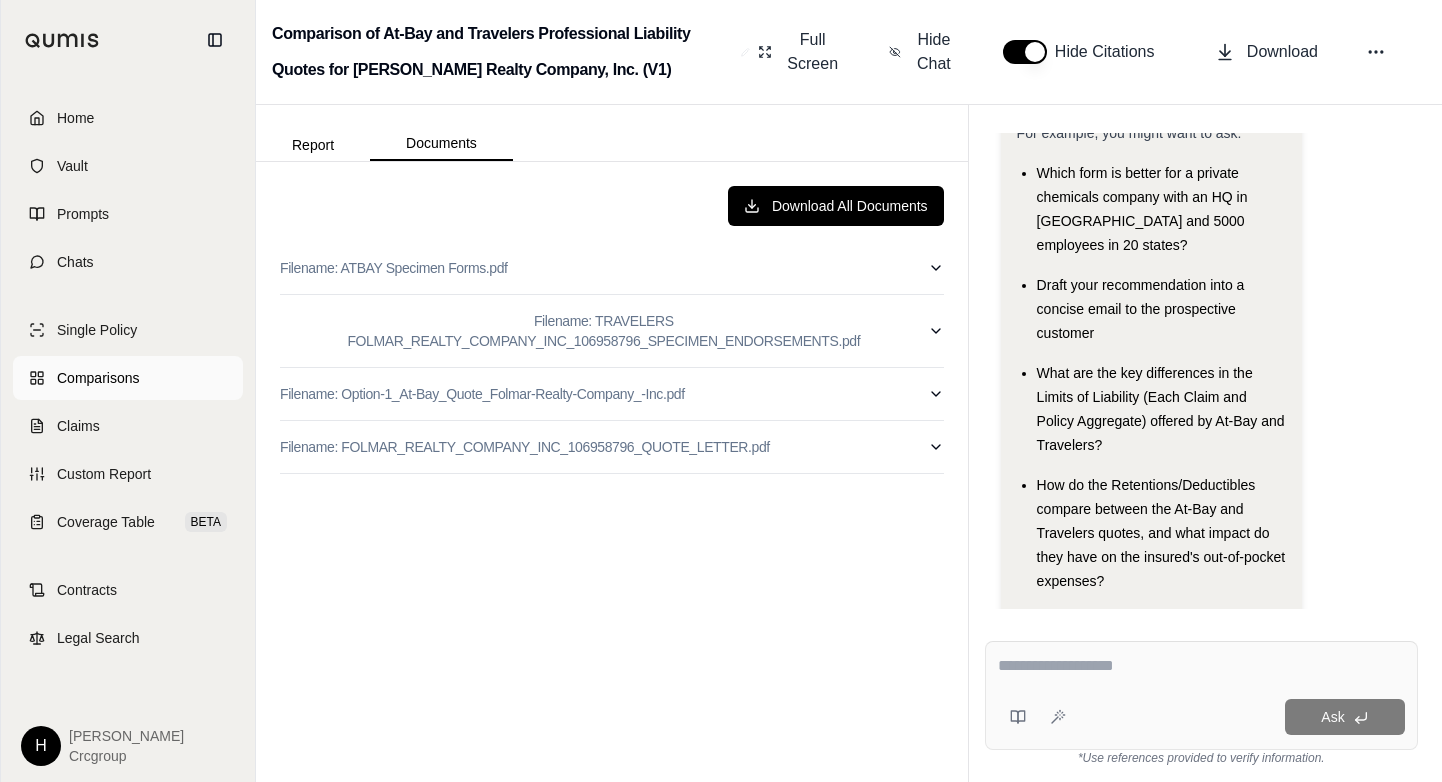 click on "Comparisons" at bounding box center (128, 378) 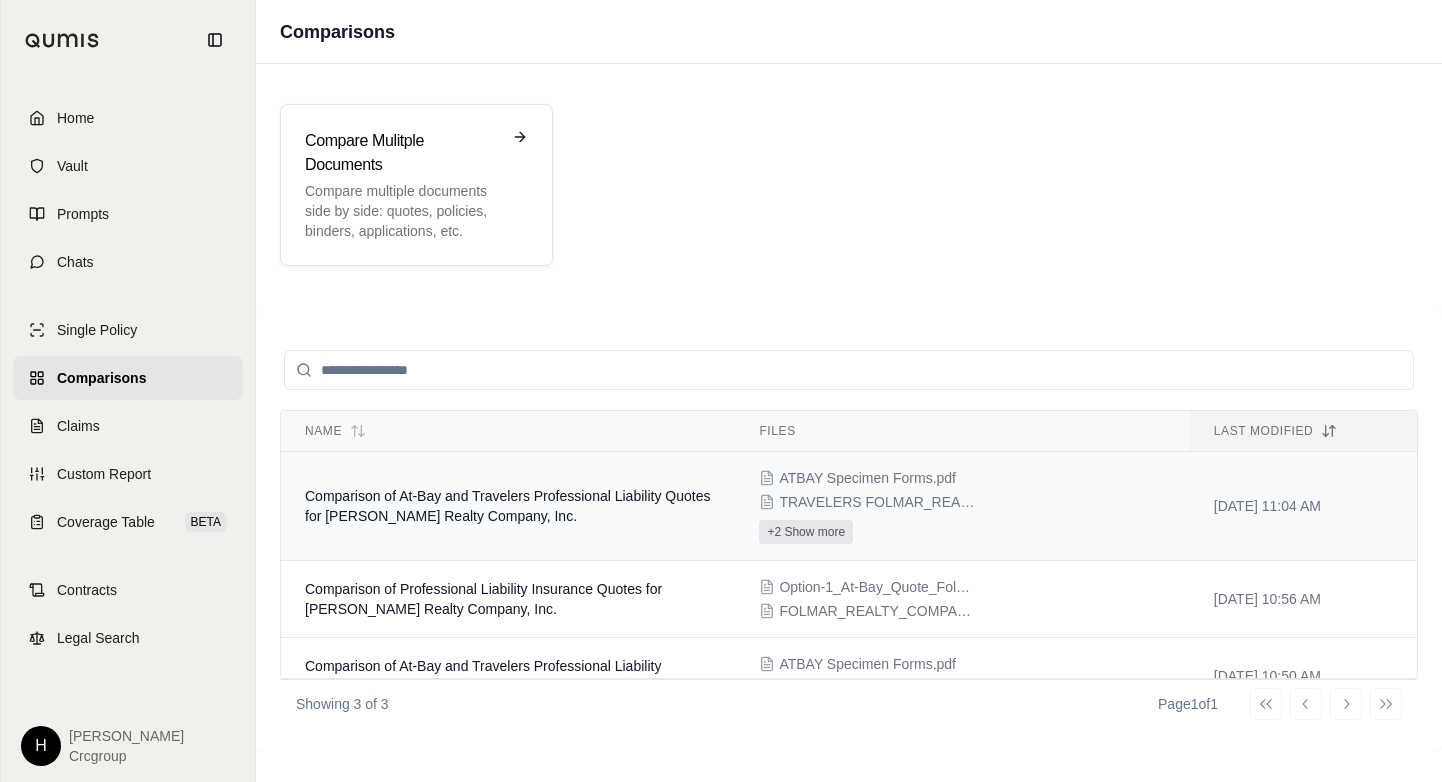 scroll, scrollTop: 36, scrollLeft: 0, axis: vertical 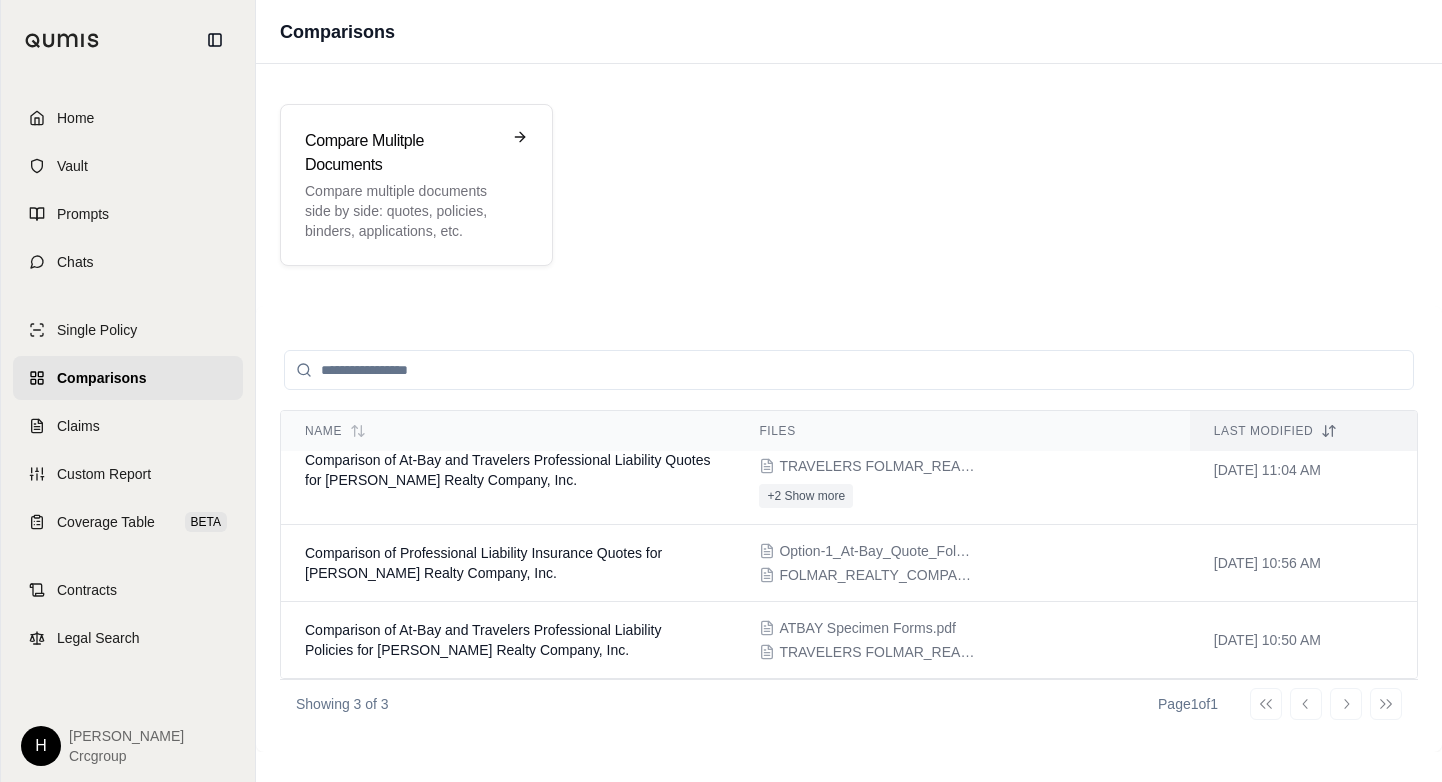 click on "Compare Mulitple Documents Compare multiple documents side by side: quotes, policies, binders, applications, etc." at bounding box center (849, 185) 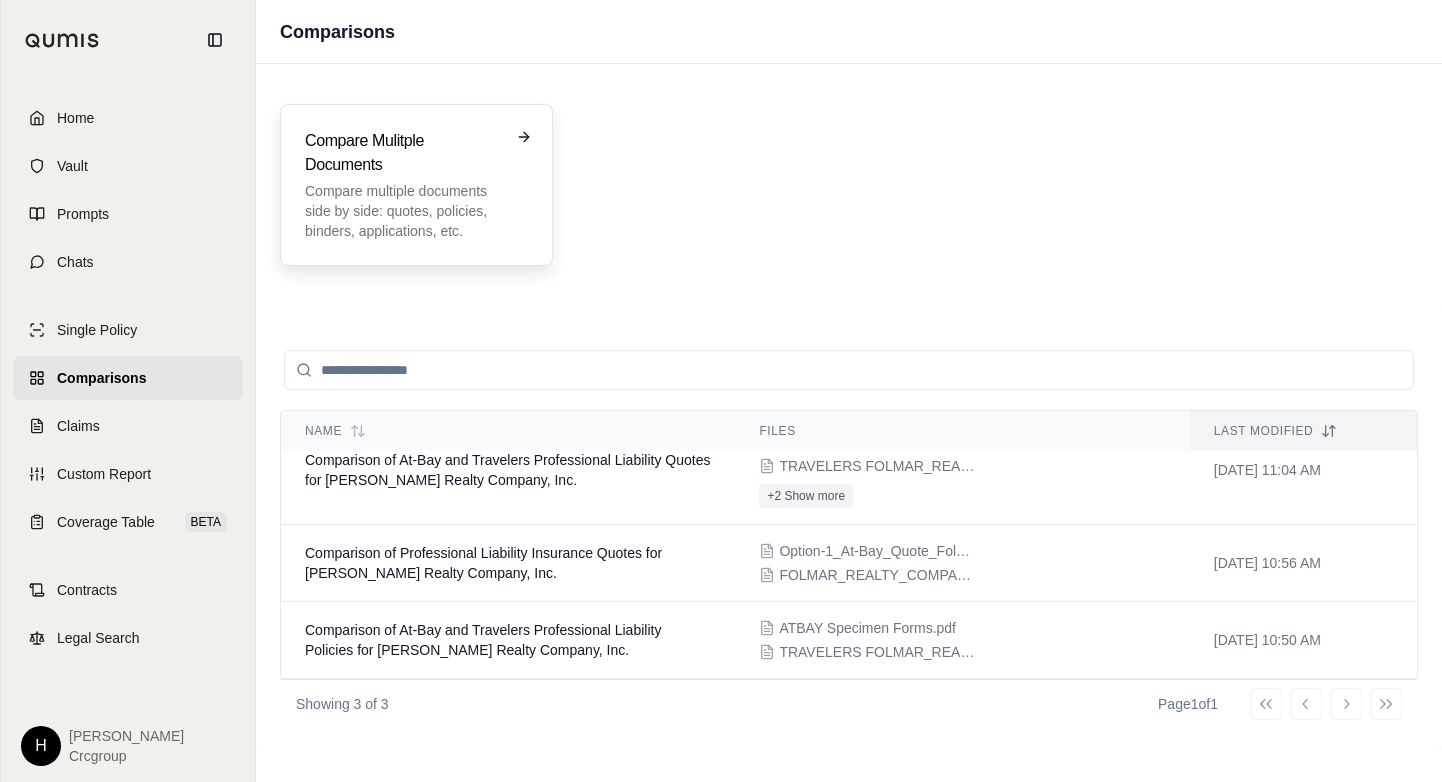 click on "Compare Mulitple Documents" at bounding box center (402, 153) 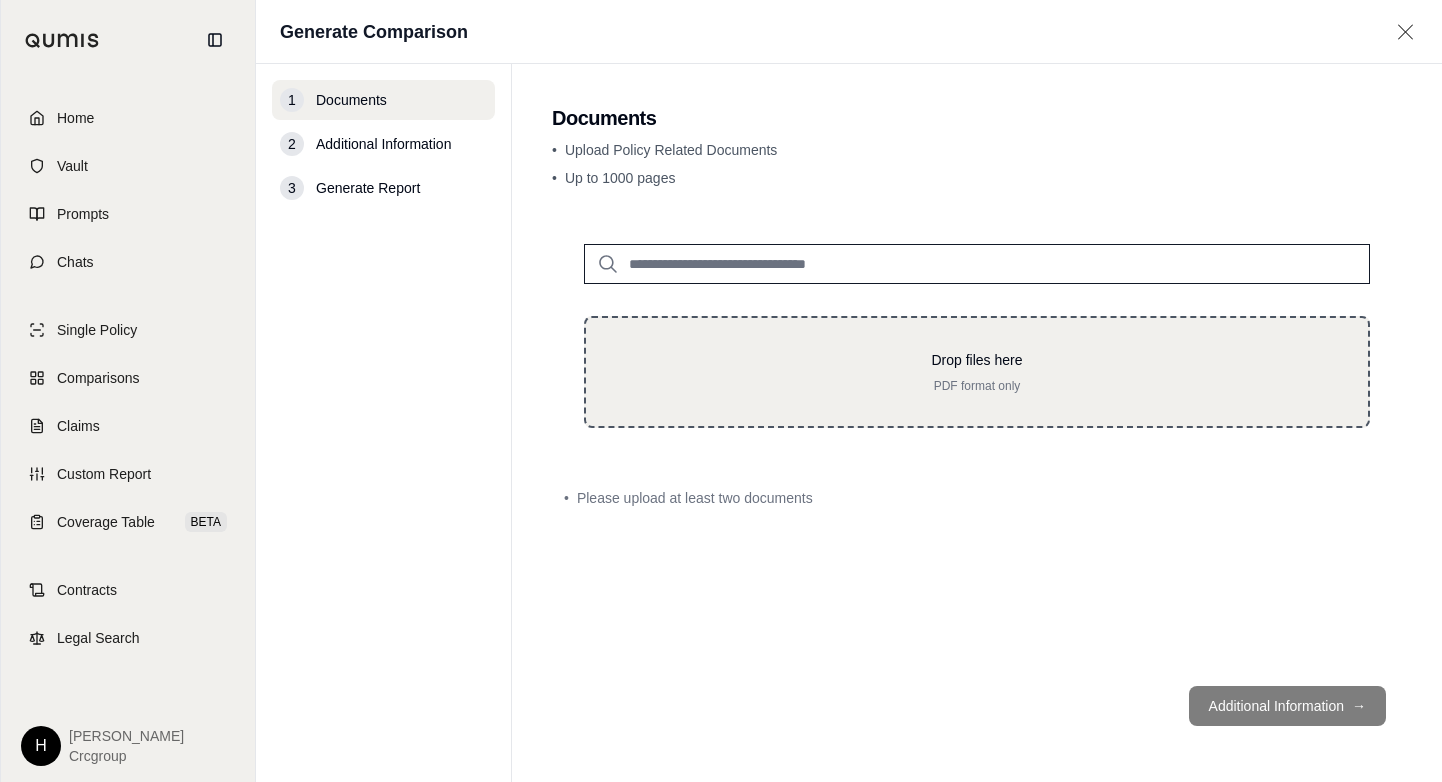 click on "Drop files here PDF format only" at bounding box center [977, 372] 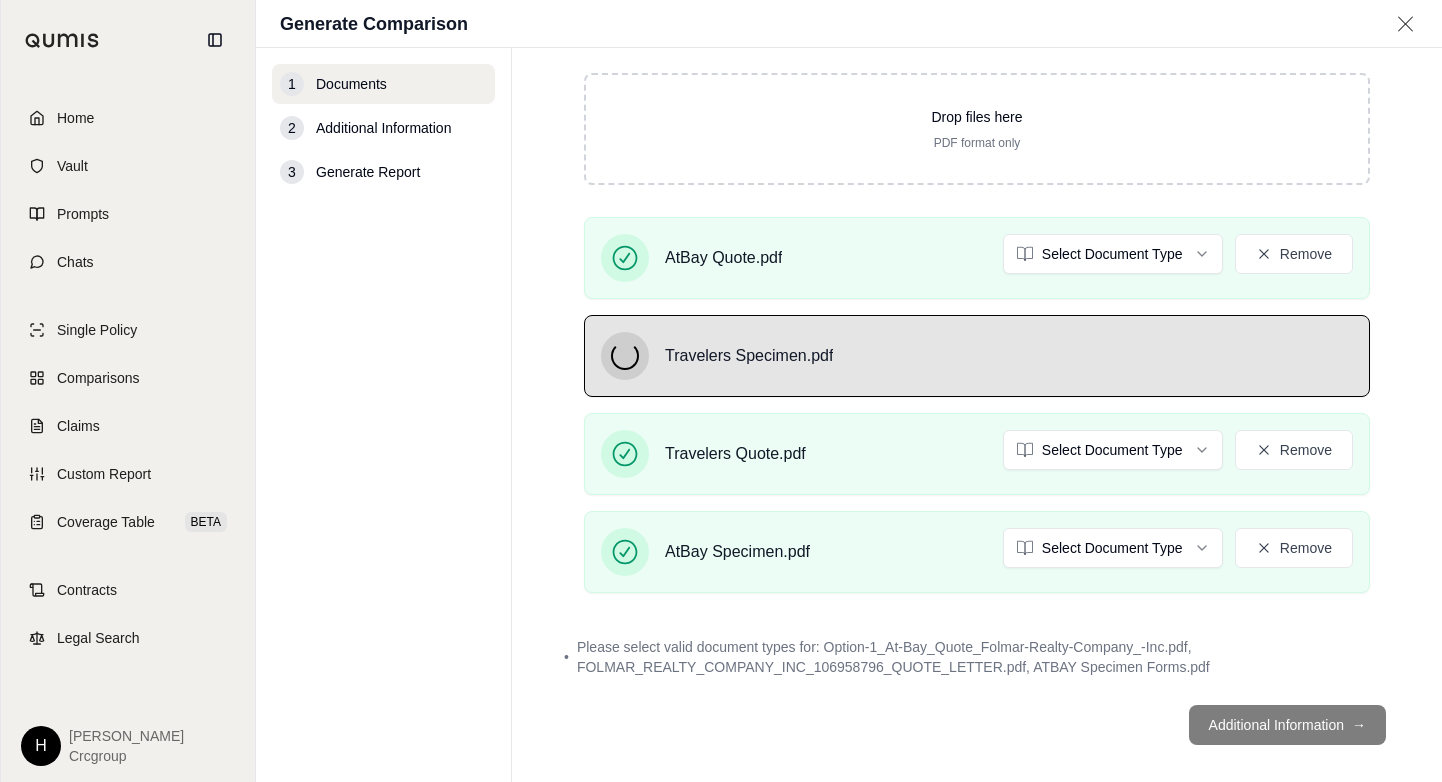 scroll, scrollTop: 227, scrollLeft: 0, axis: vertical 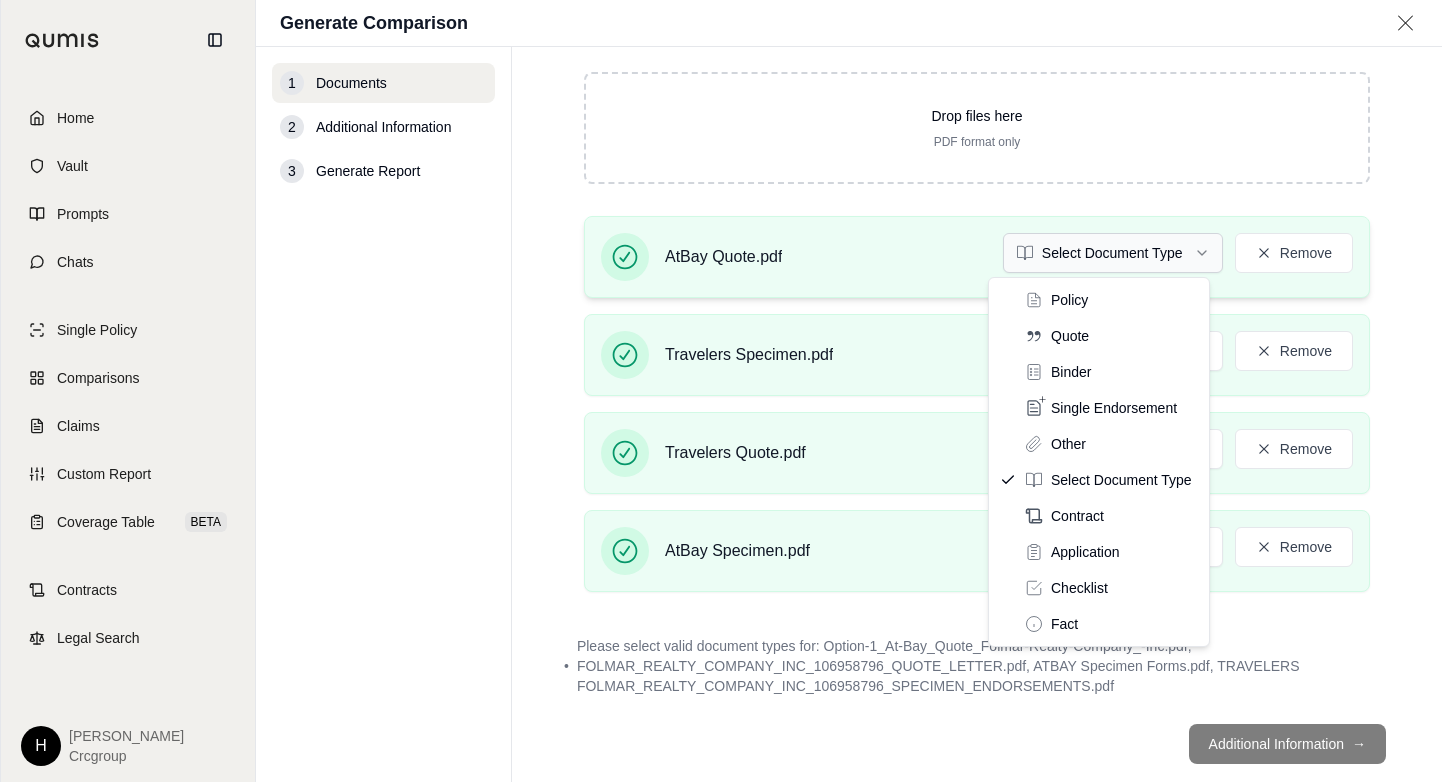 click on "Home Vault Prompts Chats Single Policy Comparisons Claims Custom Report Coverage Table BETA Contracts Legal Search H [PERSON_NAME] Crcgroup Generate Comparison 1 Documents 2 Additional Information 3 Generate Report Documents • Upload Policy Related Documents • Up to 1000 pages Drop files here PDF format only AtBay Quote.pdf Select Document Type Remove Travelers Specimen.pdf Select Document Type Remove Travelers Quote.pdf Select Document Type Remove AtBay Specimen.pdf Select Document Type Remove • Please select valid document types for: Option-1_At-Bay_Quote_Folmar-Realty-Company_-Inc.pdf,
FOLMAR_REALTY_COMPANY_INC_106958796_QUOTE_LETTER.pdf,
ATBAY Specimen Forms.pdf,
TRAVELERS FOLMAR_REALTY_COMPANY_INC_106958796_SPECIMEN_ENDORSEMENTS.pdf Additional Information →
Policy Quote Binder Single Endorsement Other Select Document Type Contract Application Checklist Fact" at bounding box center (721, 391) 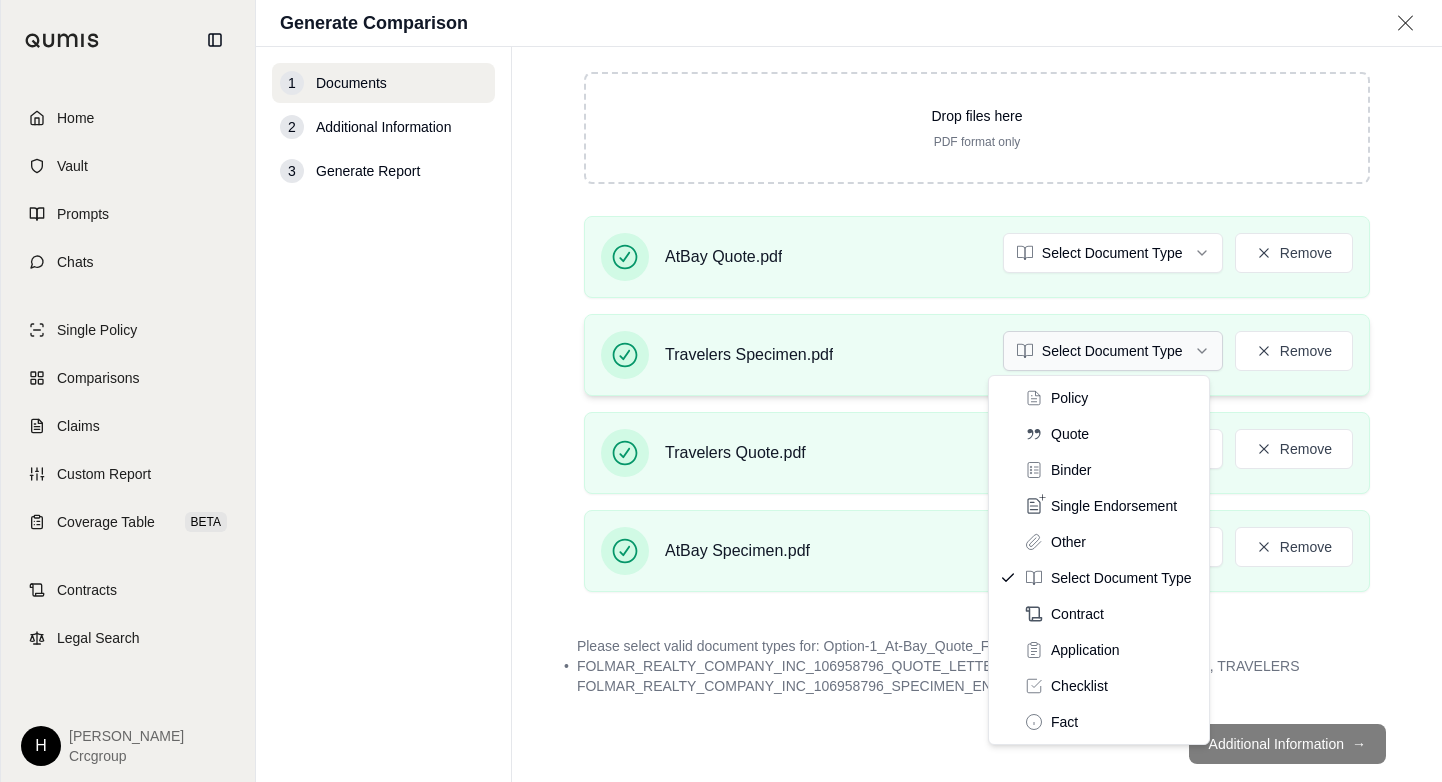 click on "Home Vault Prompts Chats Single Policy Comparisons Claims Custom Report Coverage Table BETA Contracts Legal Search H [PERSON_NAME] Crcgroup Generate Comparison 1 Documents 2 Additional Information 3 Generate Report Documents • Upload Policy Related Documents • Up to 1000 pages Drop files here PDF format only AtBay Quote.pdf Select Document Type Remove Travelers Specimen.pdf Select Document Type Remove Travelers Quote.pdf Select Document Type Remove AtBay Specimen.pdf Select Document Type Remove • Please select valid document types for: Option-1_At-Bay_Quote_Folmar-Realty-Company_-Inc.pdf,
FOLMAR_REALTY_COMPANY_INC_106958796_QUOTE_LETTER.pdf,
ATBAY Specimen Forms.pdf,
TRAVELERS FOLMAR_REALTY_COMPANY_INC_106958796_SPECIMEN_ENDORSEMENTS.pdf Additional Information →
Policy Quote Binder Single Endorsement Other Select Document Type Contract Application Checklist Fact" at bounding box center [721, 391] 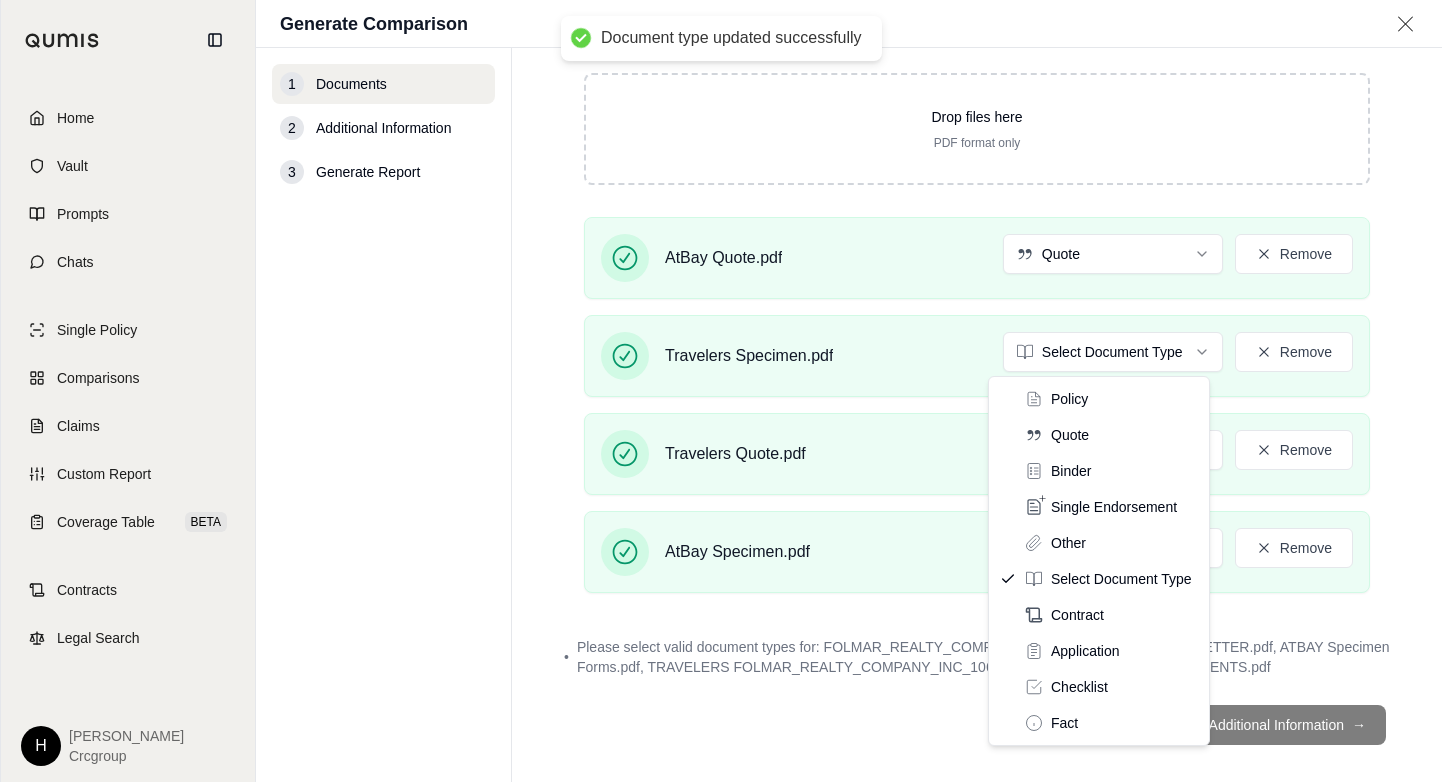 scroll, scrollTop: 227, scrollLeft: 0, axis: vertical 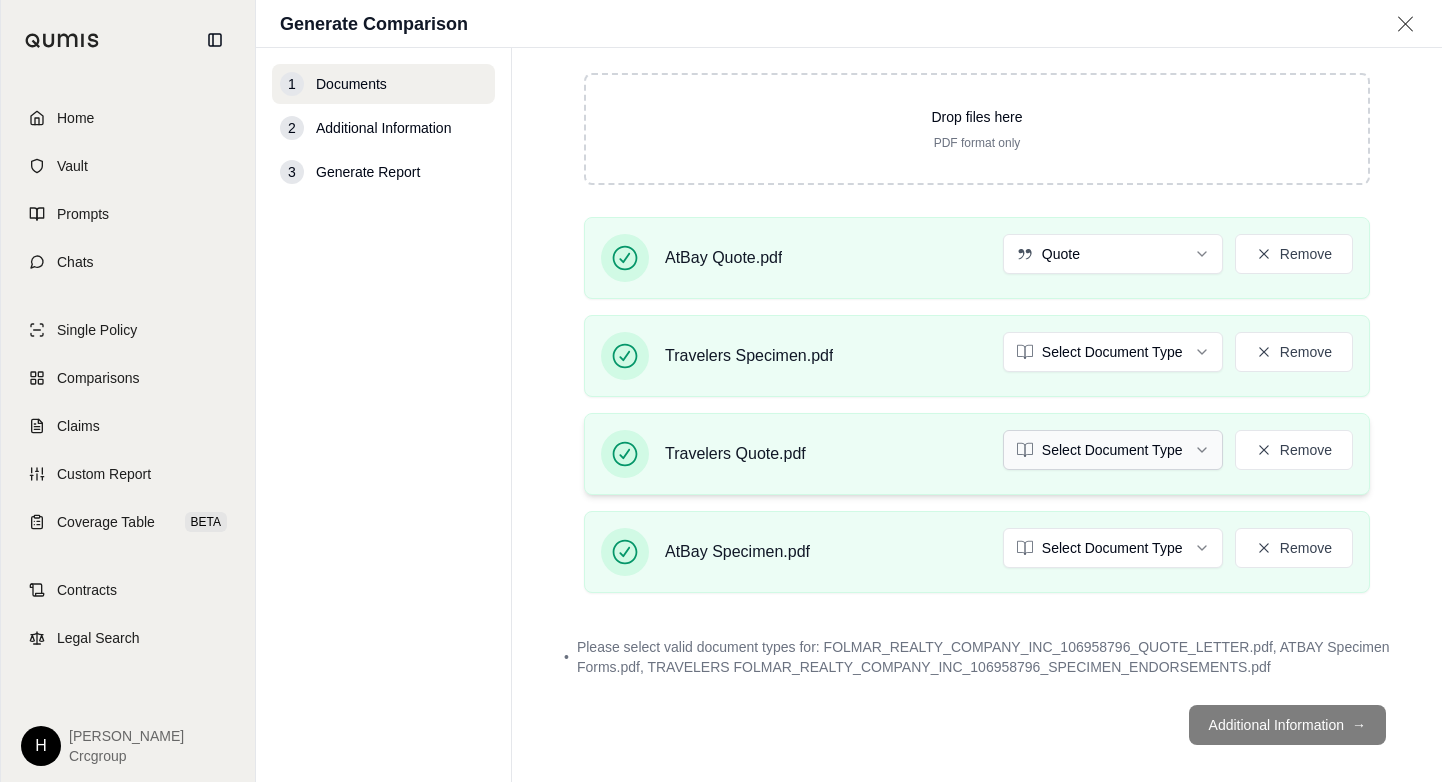 click on "Document type updated successfully Home Vault Prompts Chats Single Policy Comparisons Claims Custom Report Coverage Table BETA Contracts Legal Search H [PERSON_NAME] Crcgroup Generate Comparison 1 Documents 2 Additional Information 3 Generate Report Documents • Upload Policy Related Documents • Up to 1000 pages Drop files here PDF format only AtBay Quote.pdf Quote Remove Travelers Specimen.pdf Select Document Type Remove Travelers Quote.pdf Select Document Type Remove AtBay Specimen.pdf Select Document Type Remove • Please select valid document types for: FOLMAR_REALTY_COMPANY_INC_106958796_QUOTE_LETTER.pdf,
ATBAY Specimen Forms.pdf,
TRAVELERS FOLMAR_REALTY_COMPANY_INC_106958796_SPECIMEN_ENDORSEMENTS.pdf Additional Information →" at bounding box center (721, 391) 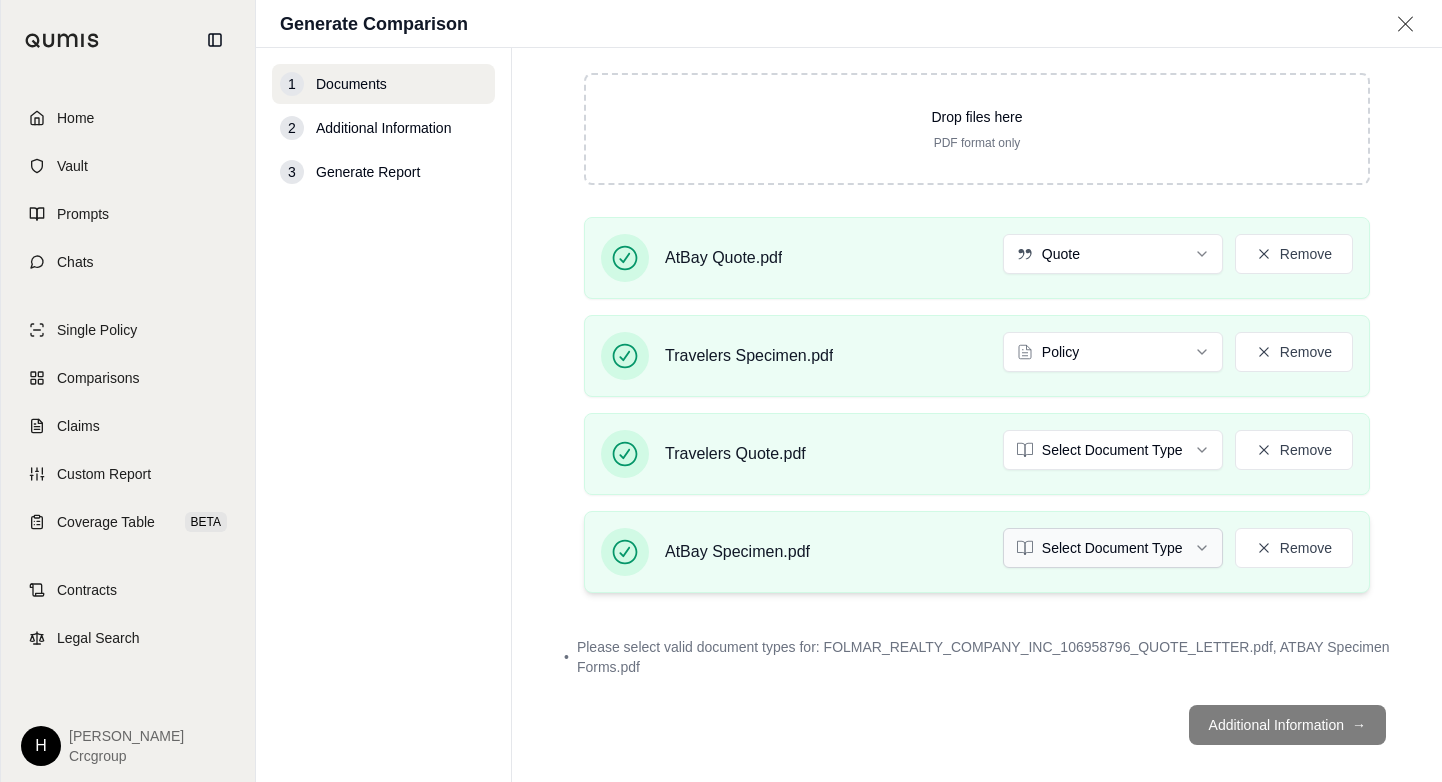 click on "Document type updated successfully Home Vault Prompts Chats Single Policy Comparisons Claims Custom Report Coverage Table BETA Contracts Legal Search H [PERSON_NAME] Crcgroup Generate Comparison 1 Documents 2 Additional Information 3 Generate Report Documents • Upload Policy Related Documents • Up to 1000 pages Drop files here PDF format only AtBay Quote.pdf Quote Remove Travelers Specimen.pdf Policy Remove Travelers Quote.pdf Select Document Type Remove AtBay Specimen.pdf Select Document Type Remove • Please select valid document types for: FOLMAR_REALTY_COMPANY_INC_106958796_QUOTE_LETTER.pdf,
ATBAY Specimen Forms.pdf Additional Information →" at bounding box center (721, 391) 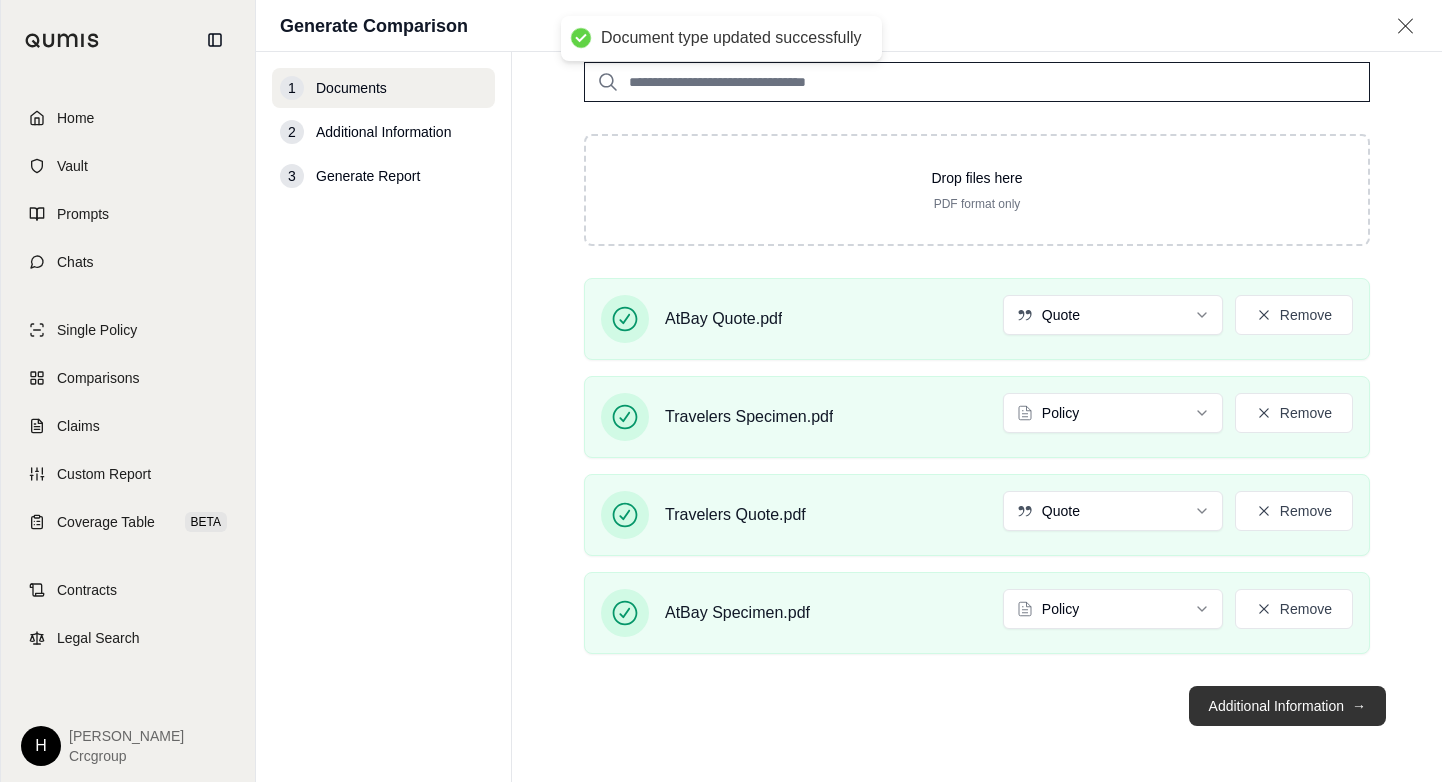 click on "Additional Information →" at bounding box center [1287, 706] 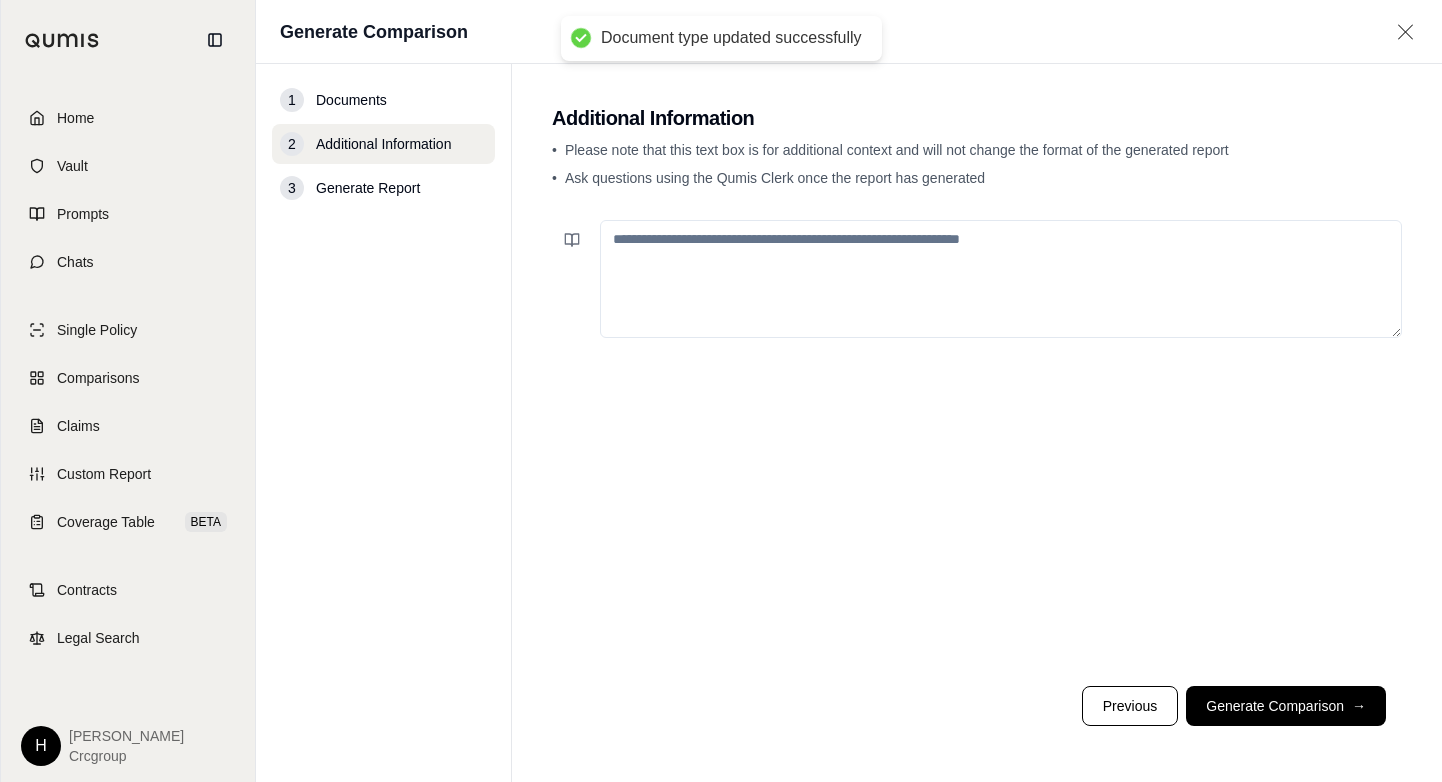 click at bounding box center (1001, 279) 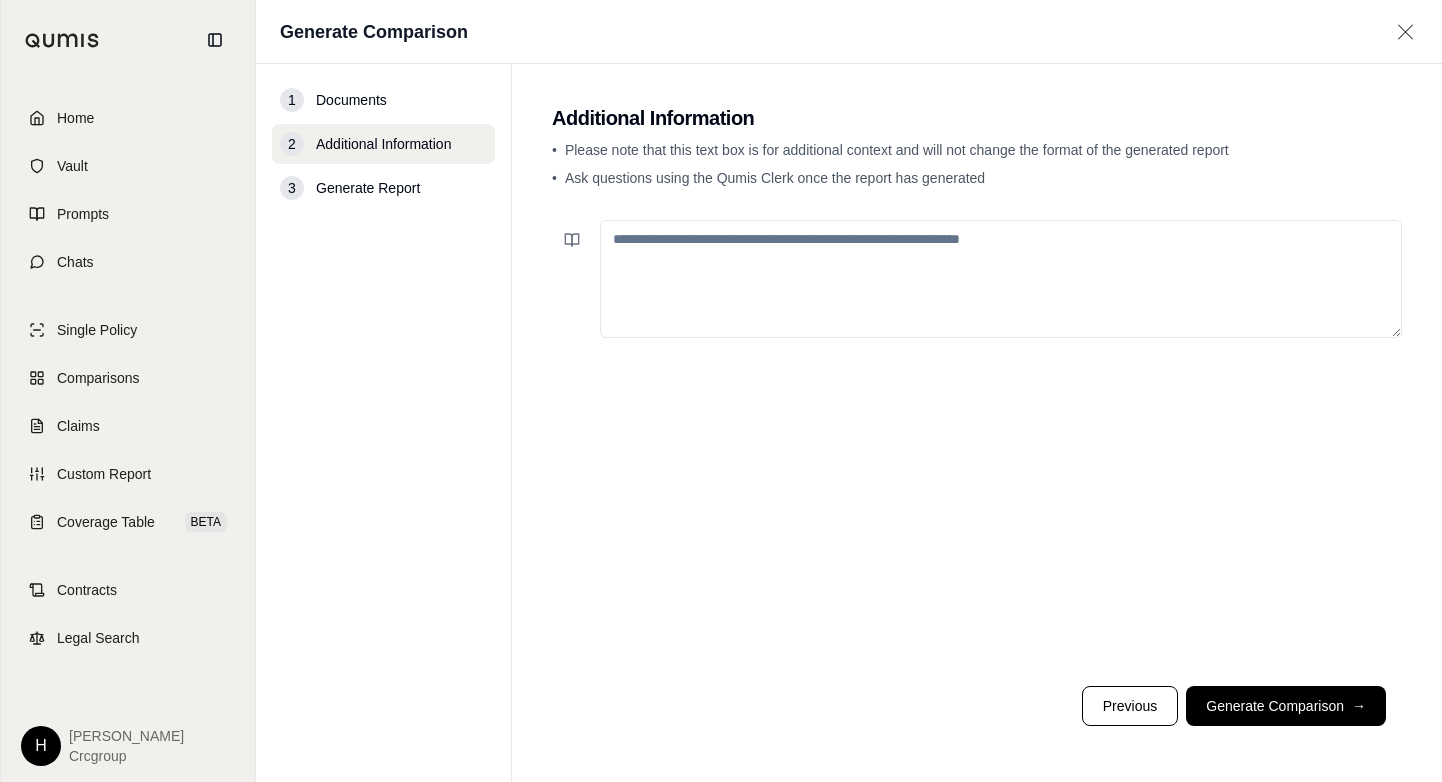 click at bounding box center (1001, 279) 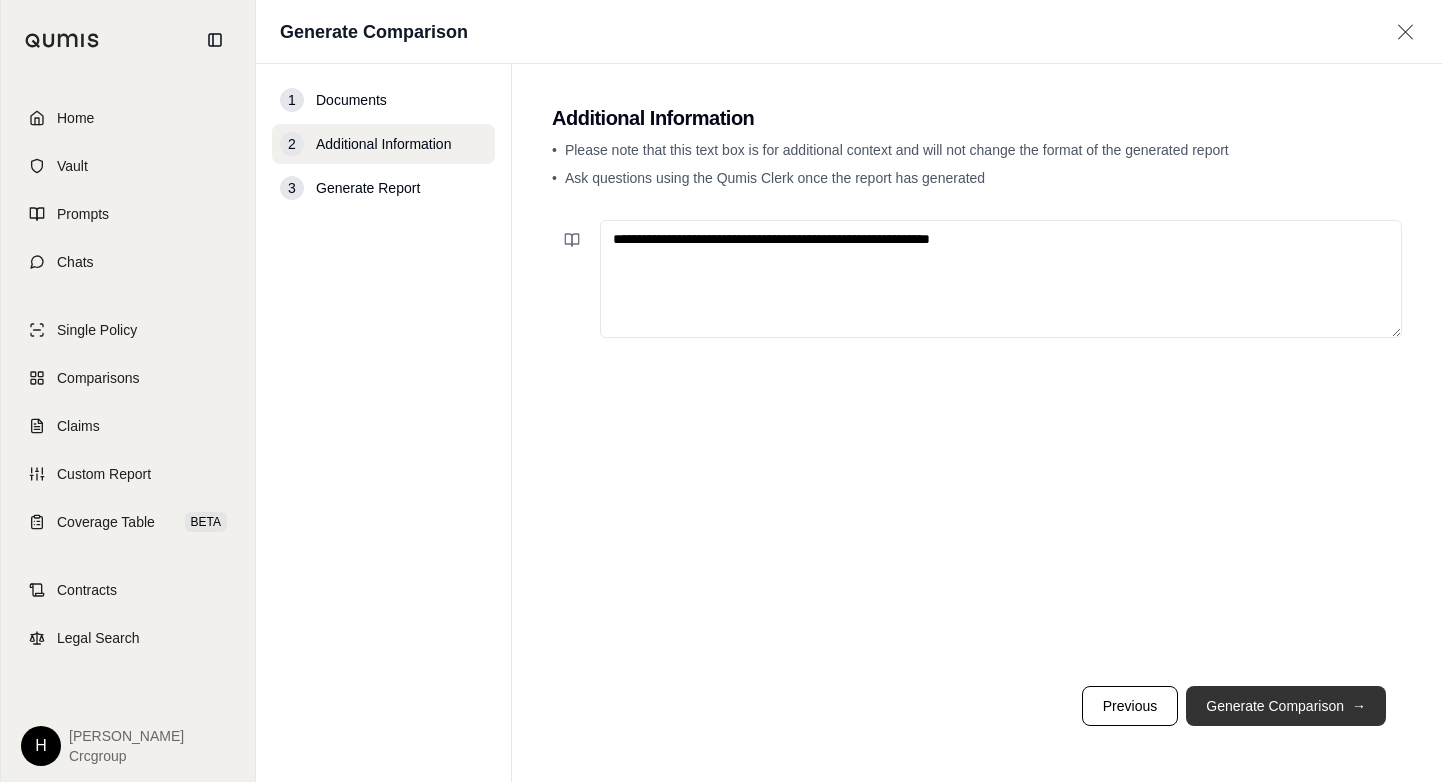 type on "**********" 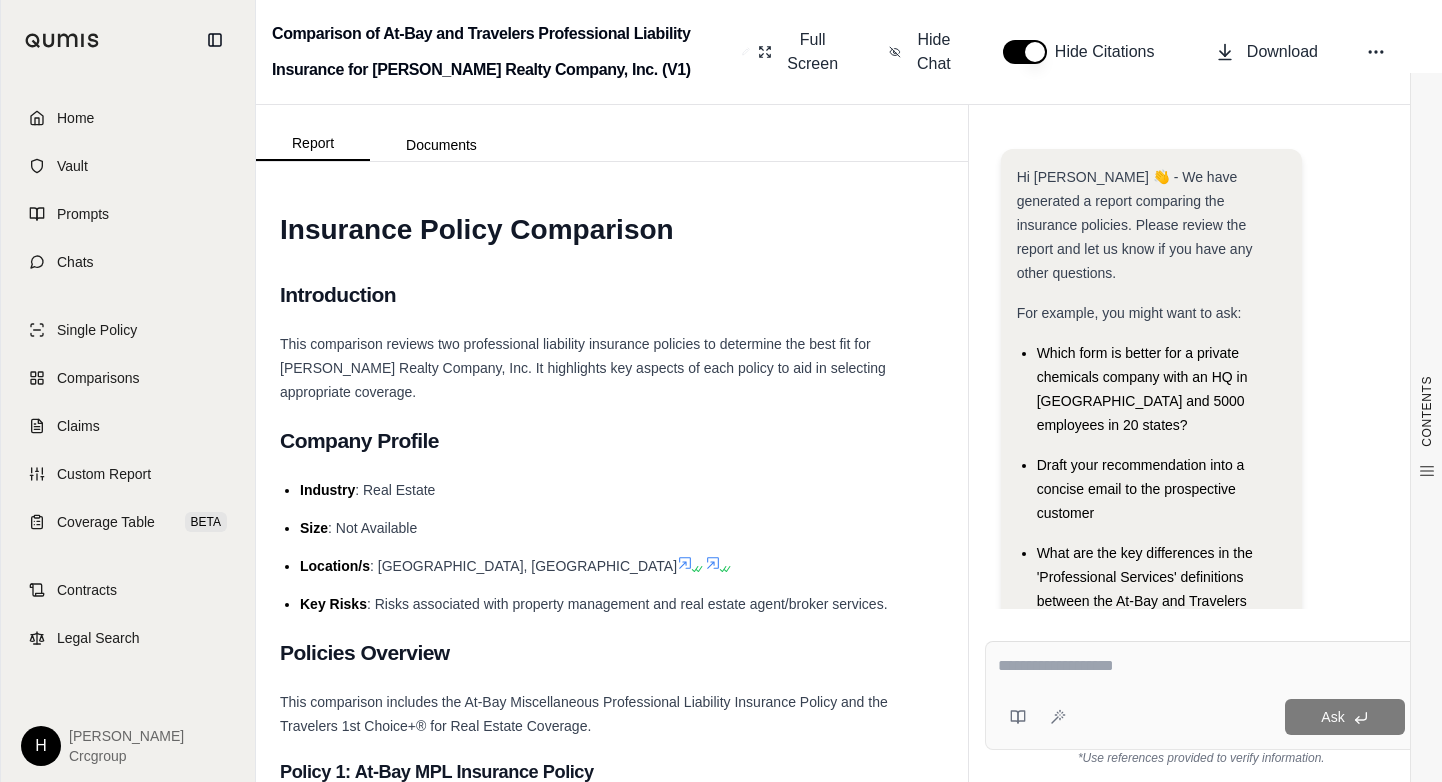 scroll, scrollTop: 0, scrollLeft: 0, axis: both 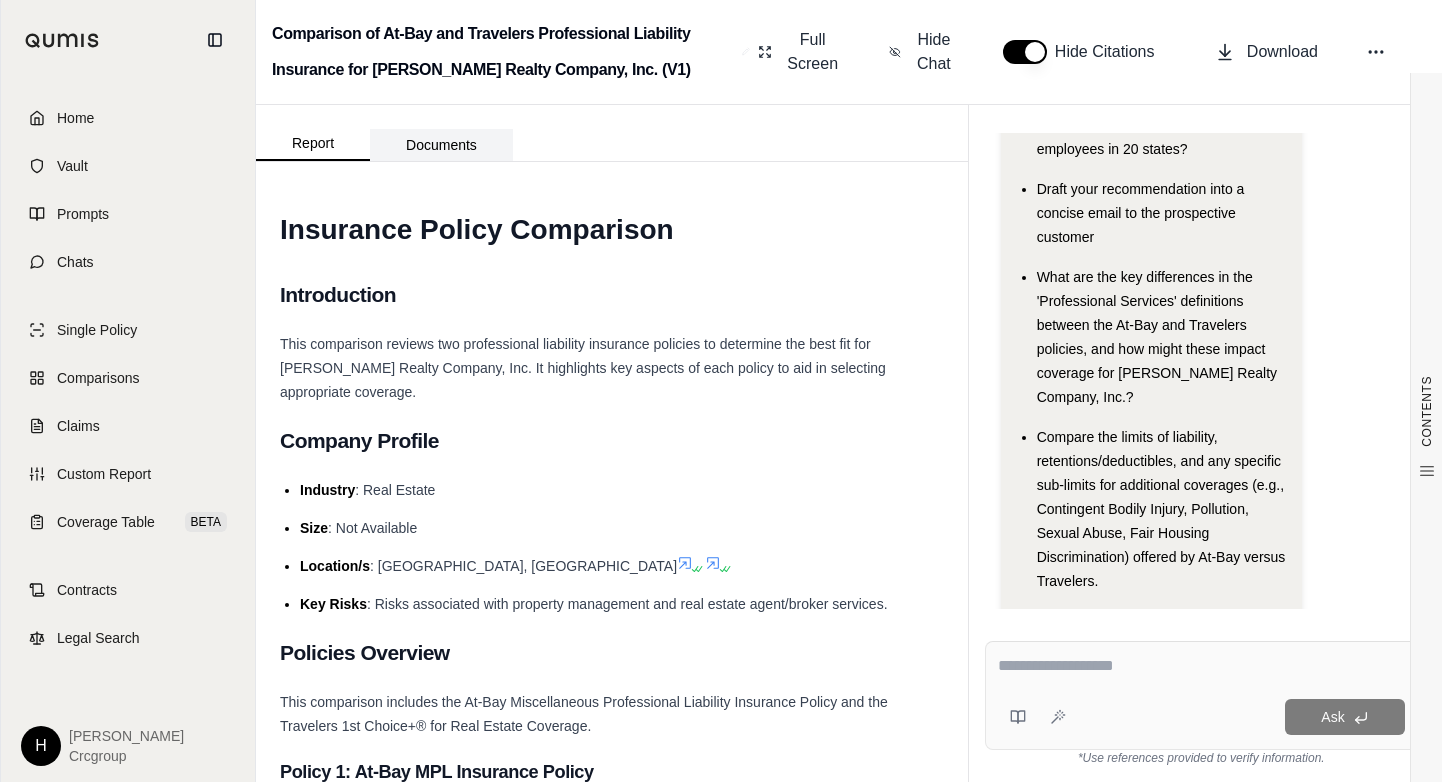 click on "Documents" at bounding box center (441, 145) 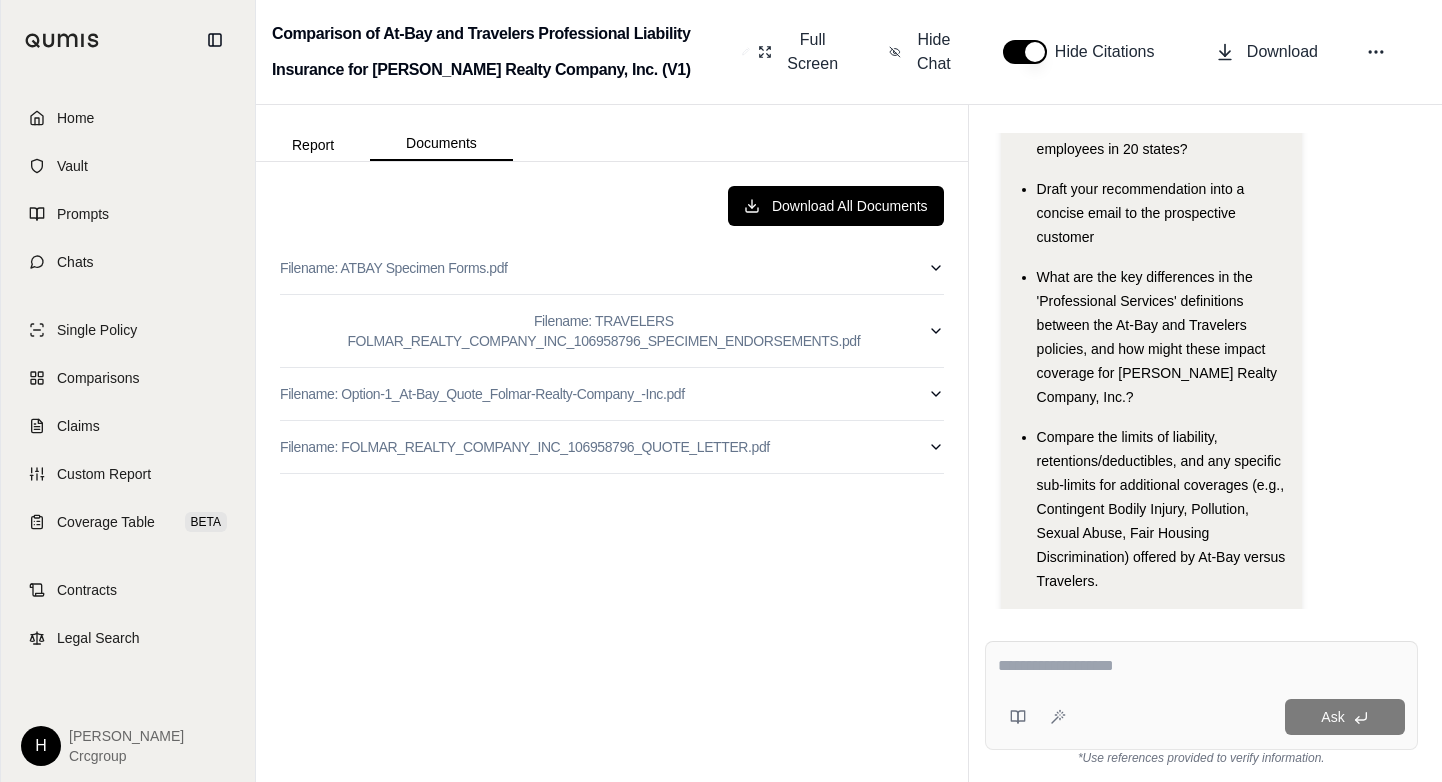 click on "Report" at bounding box center (313, 145) 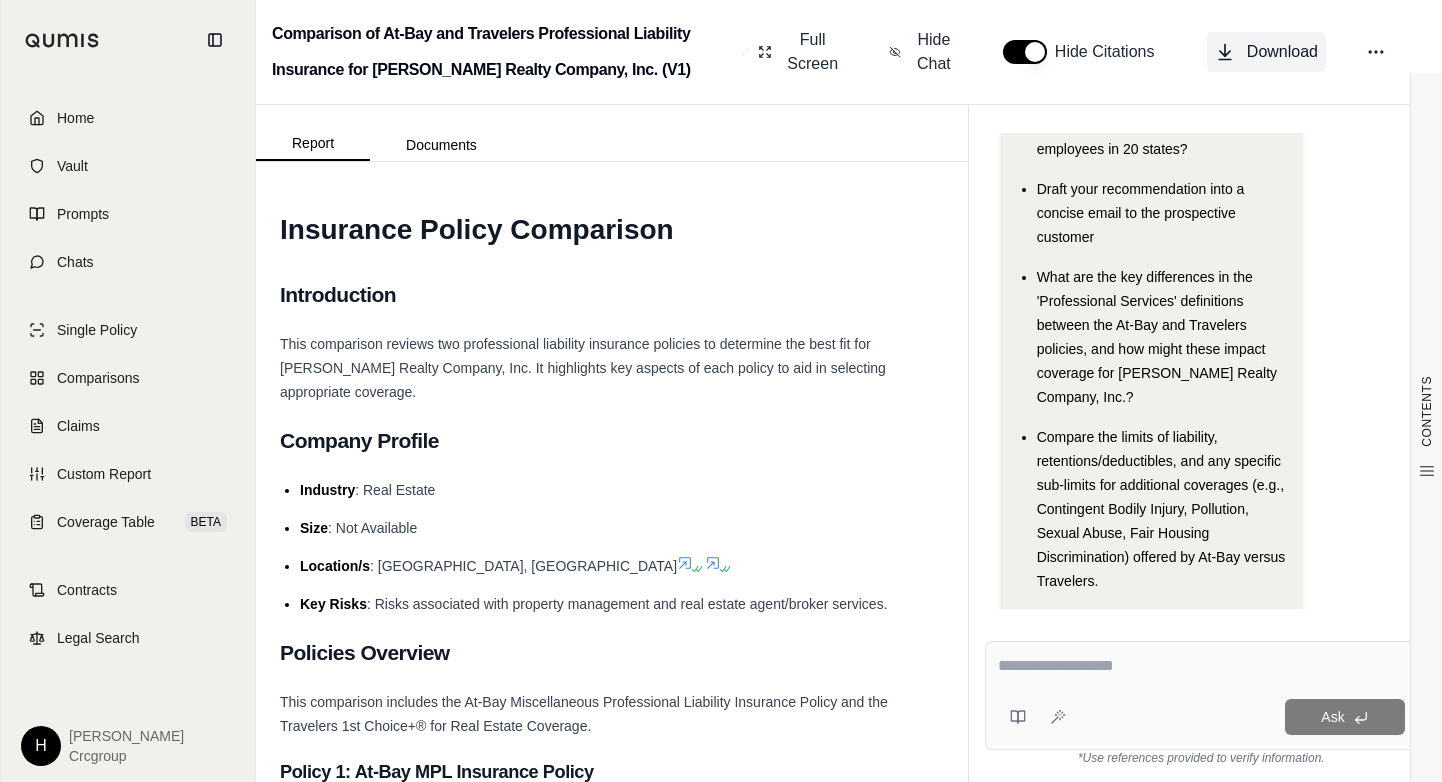 click on "Download" at bounding box center [1282, 52] 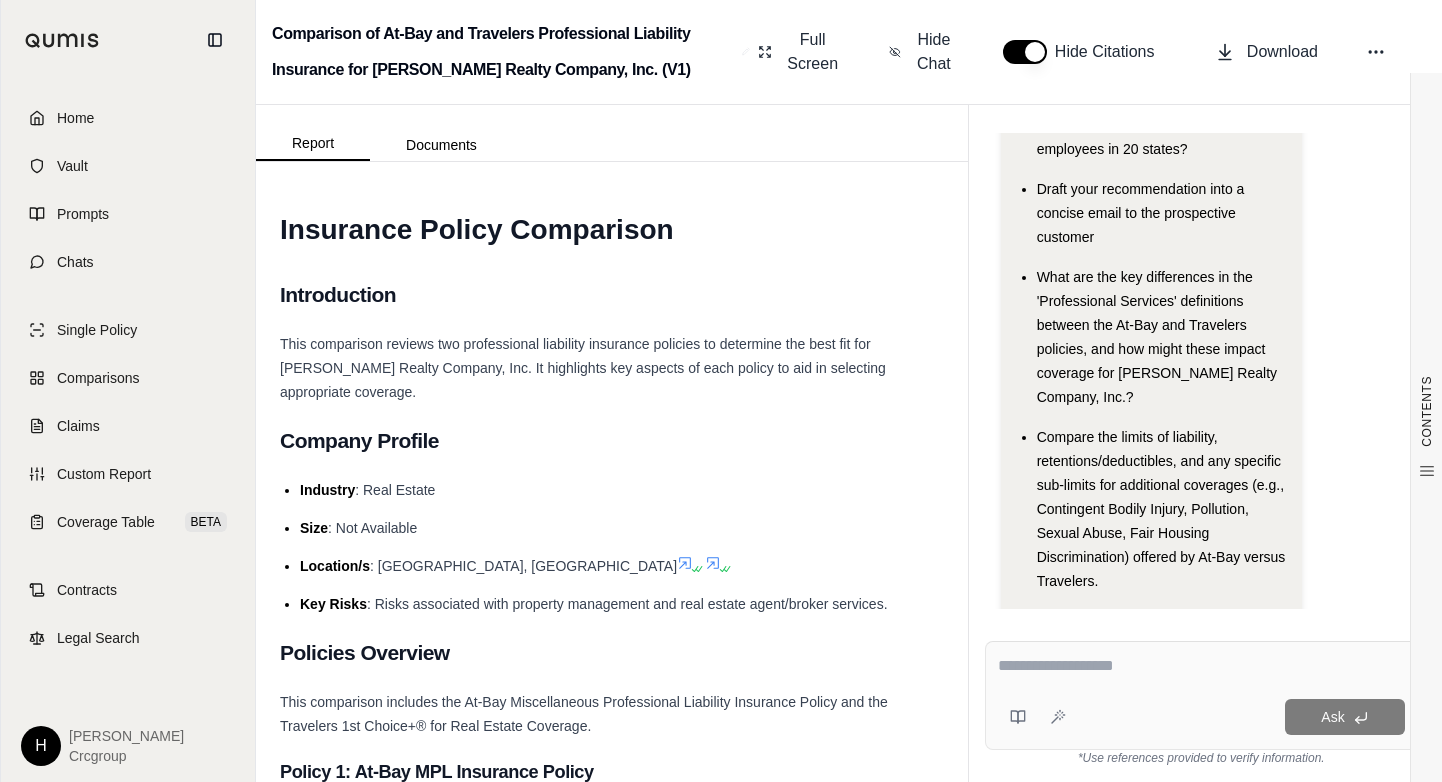 drag, startPoint x: 669, startPoint y: 514, endPoint x: 662, endPoint y: 499, distance: 16.552946 